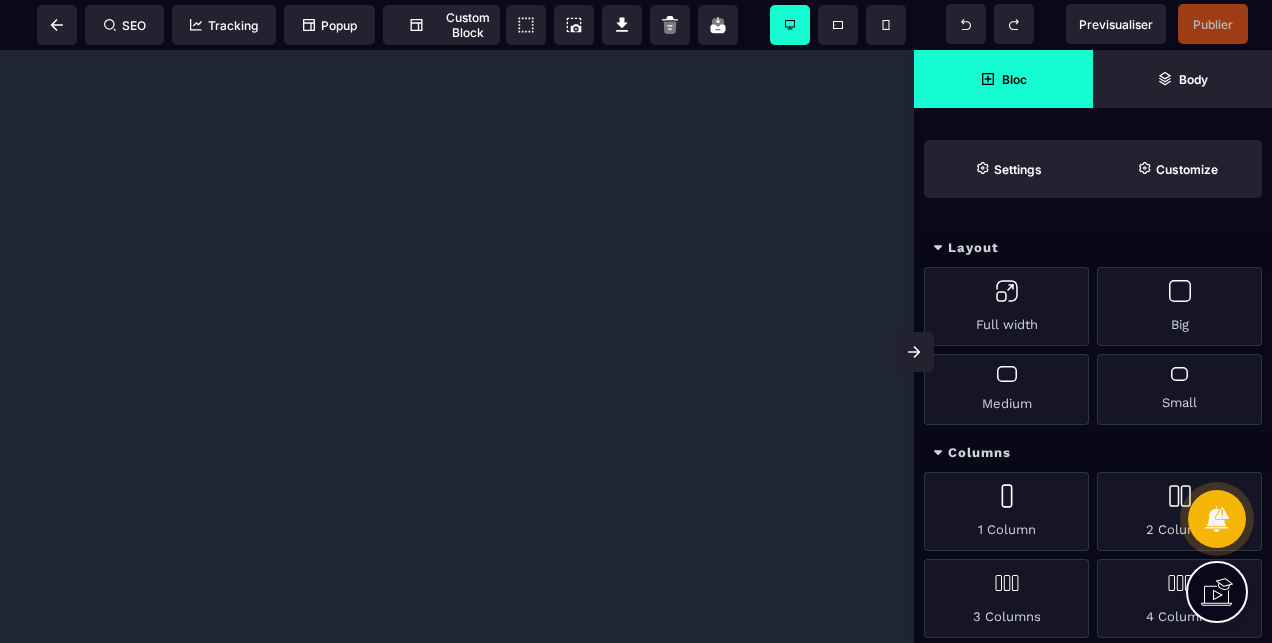 scroll, scrollTop: 0, scrollLeft: 0, axis: both 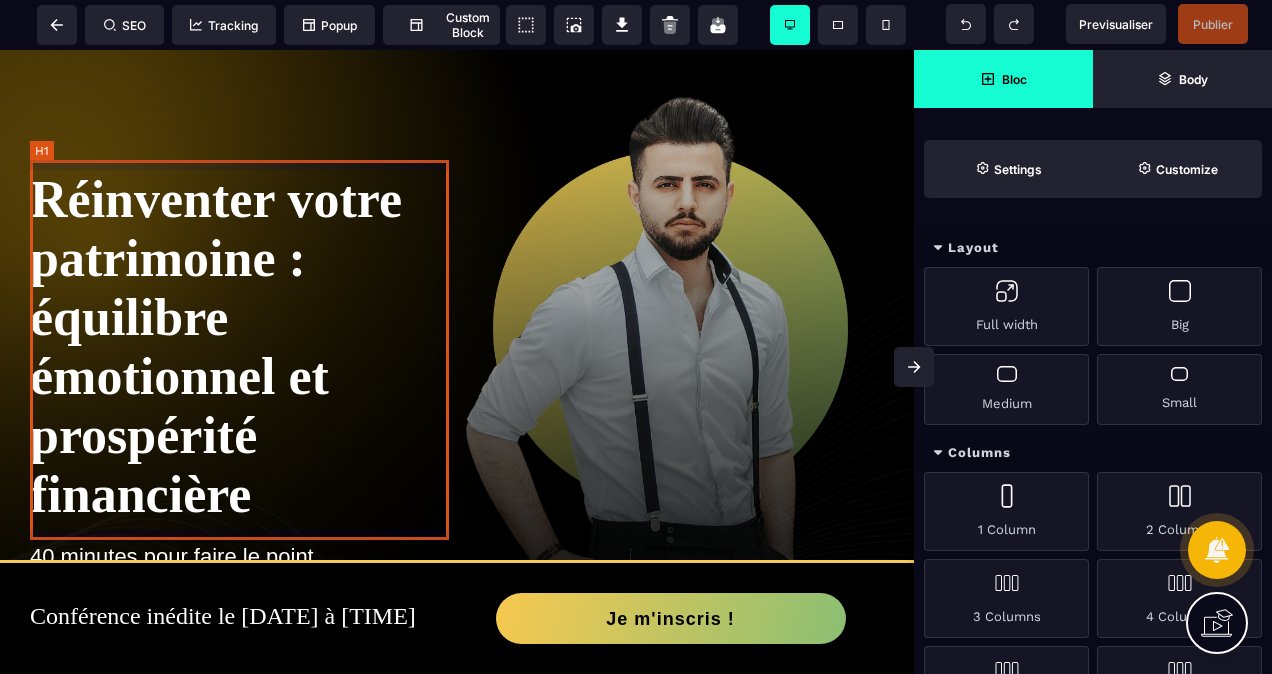 click on "Réinventer votre patrimoine : équilibre émotionnel et prospérité financière" at bounding box center (243, 347) 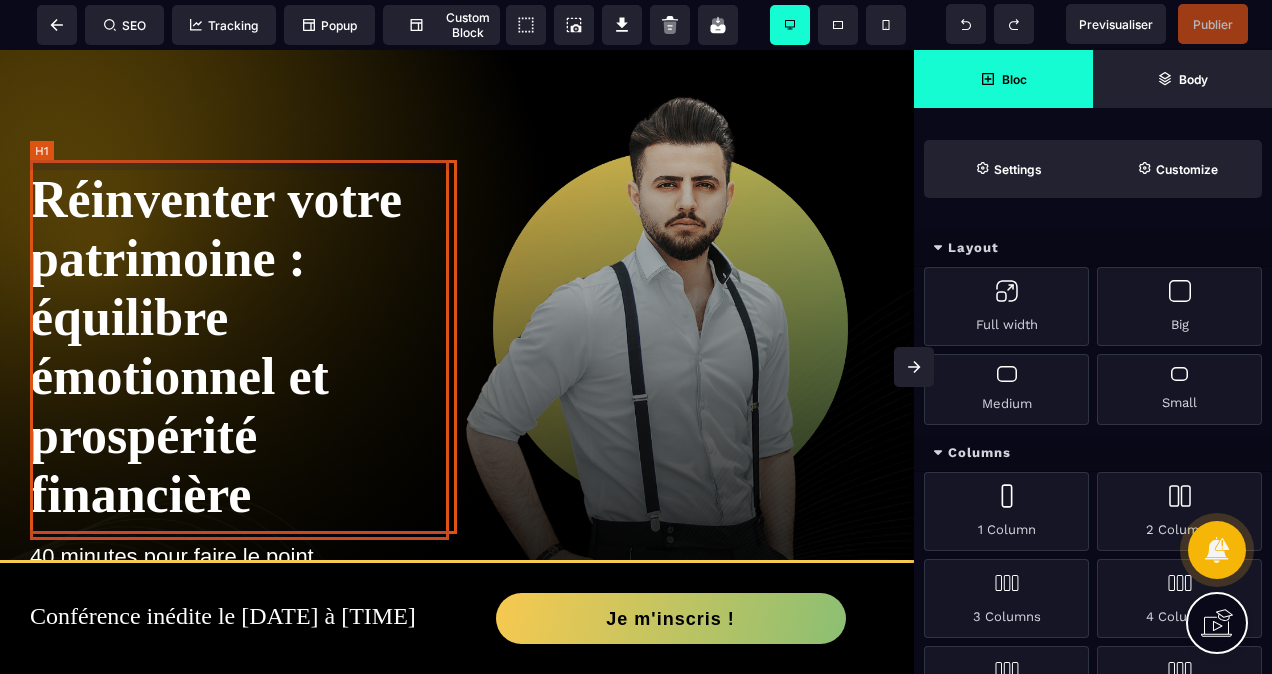 select 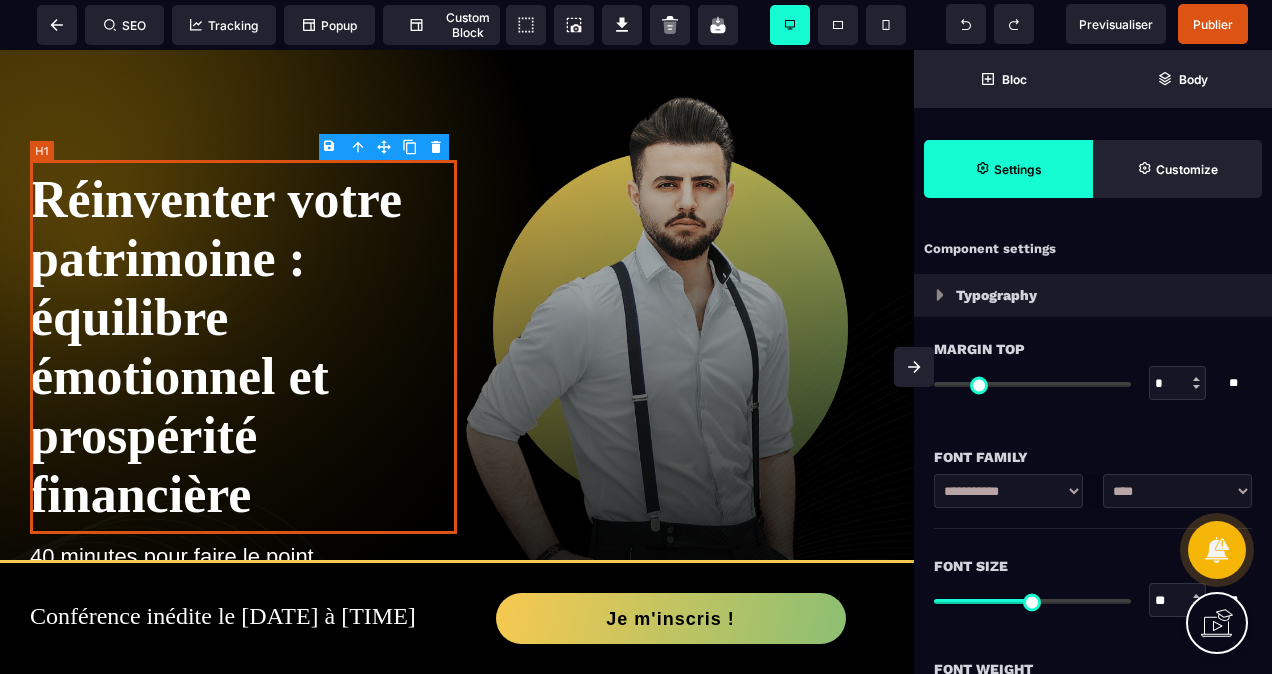 click on "Réinventer votre patrimoine : équilibre émotionnel et prospérité financière" at bounding box center (243, 347) 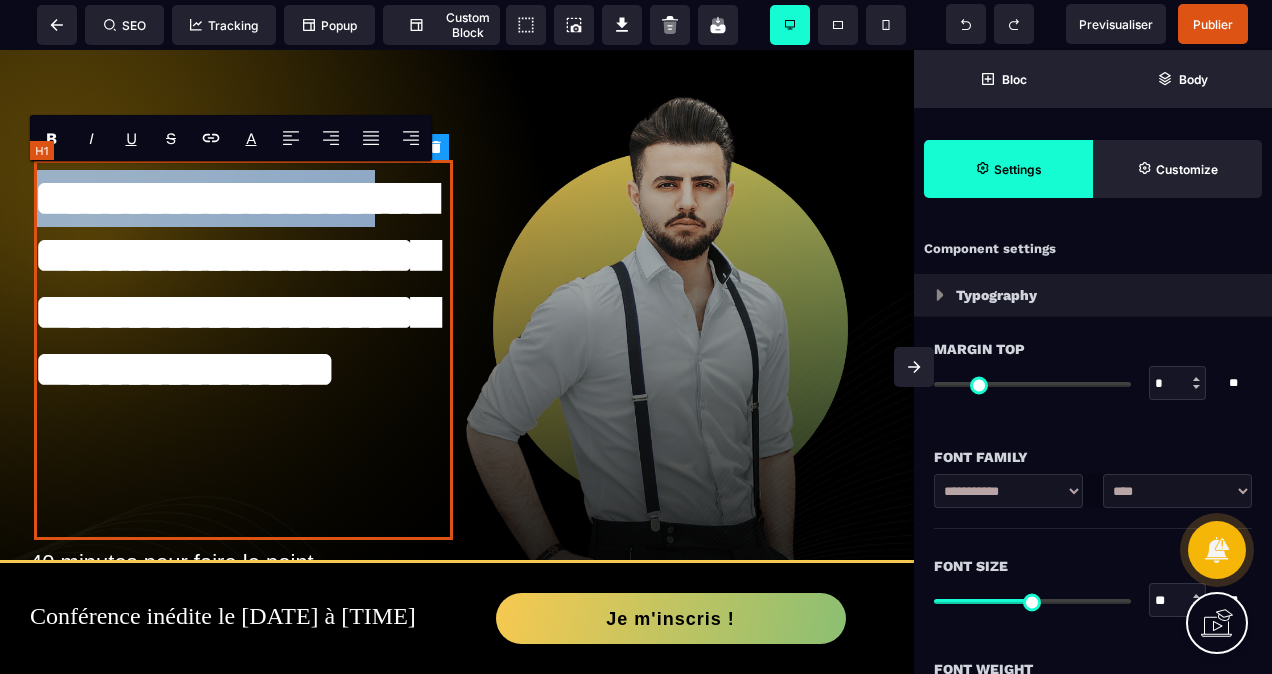 drag, startPoint x: 409, startPoint y: 200, endPoint x: 39, endPoint y: 208, distance: 370.0865 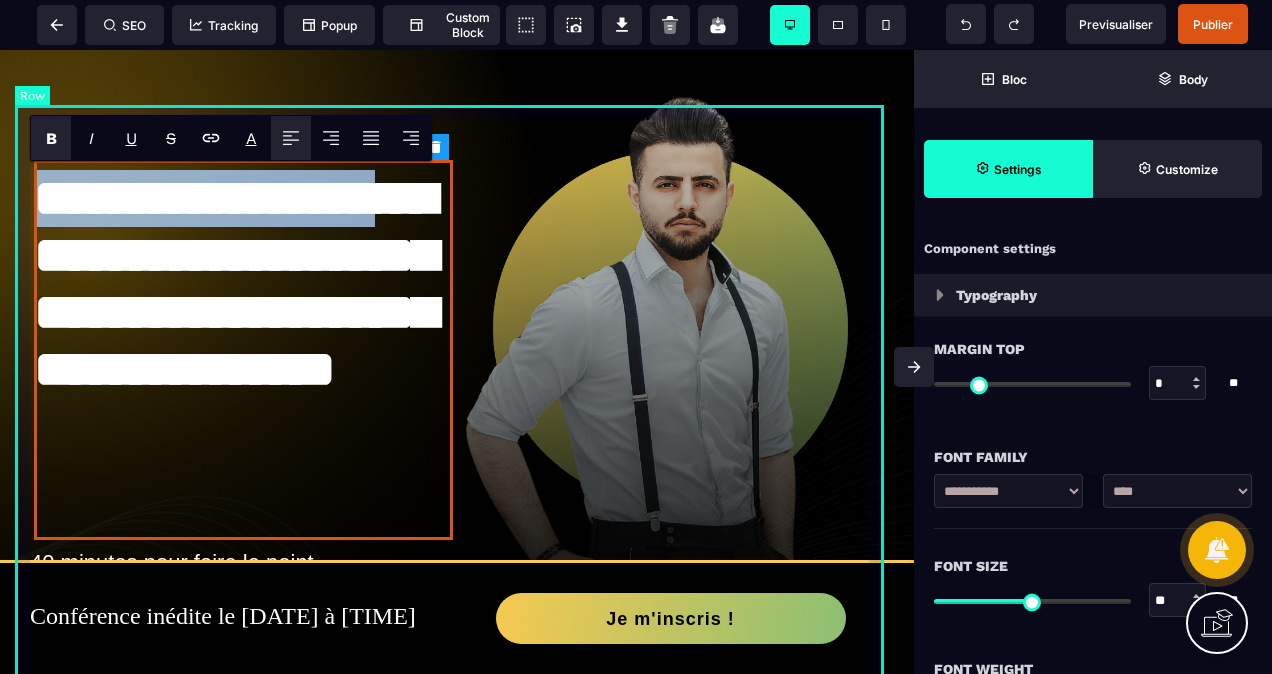 type 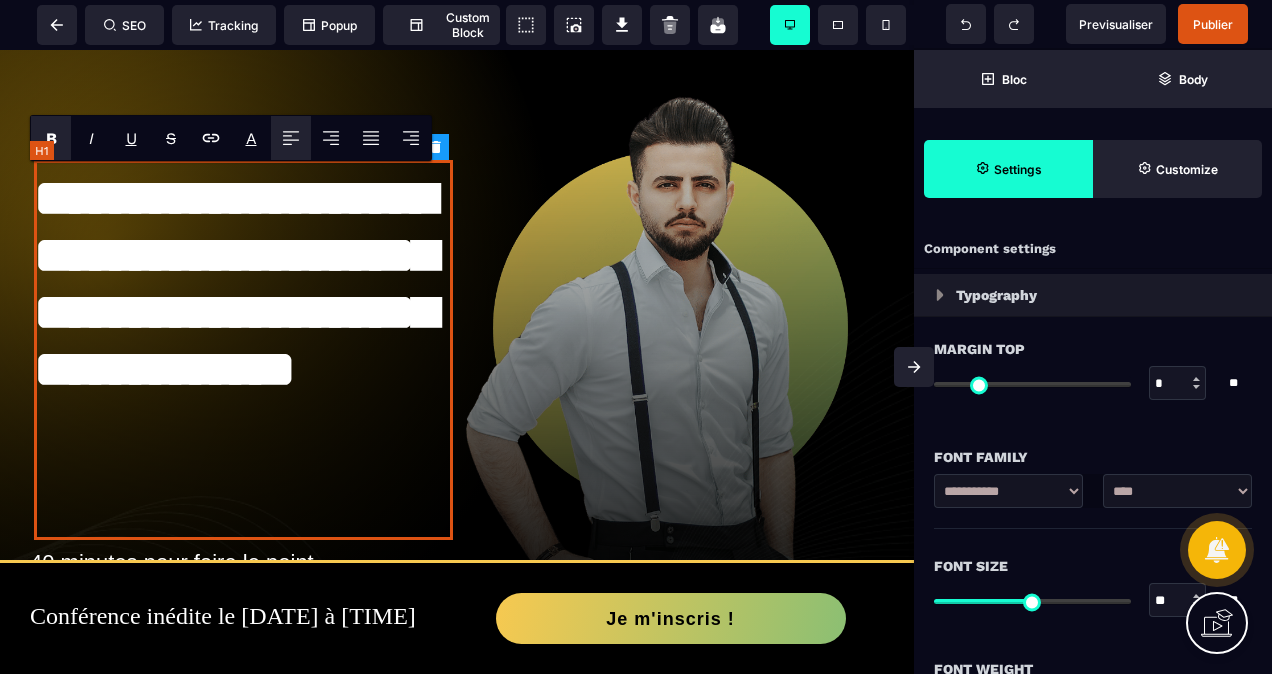 click on "**********" at bounding box center [243, 350] 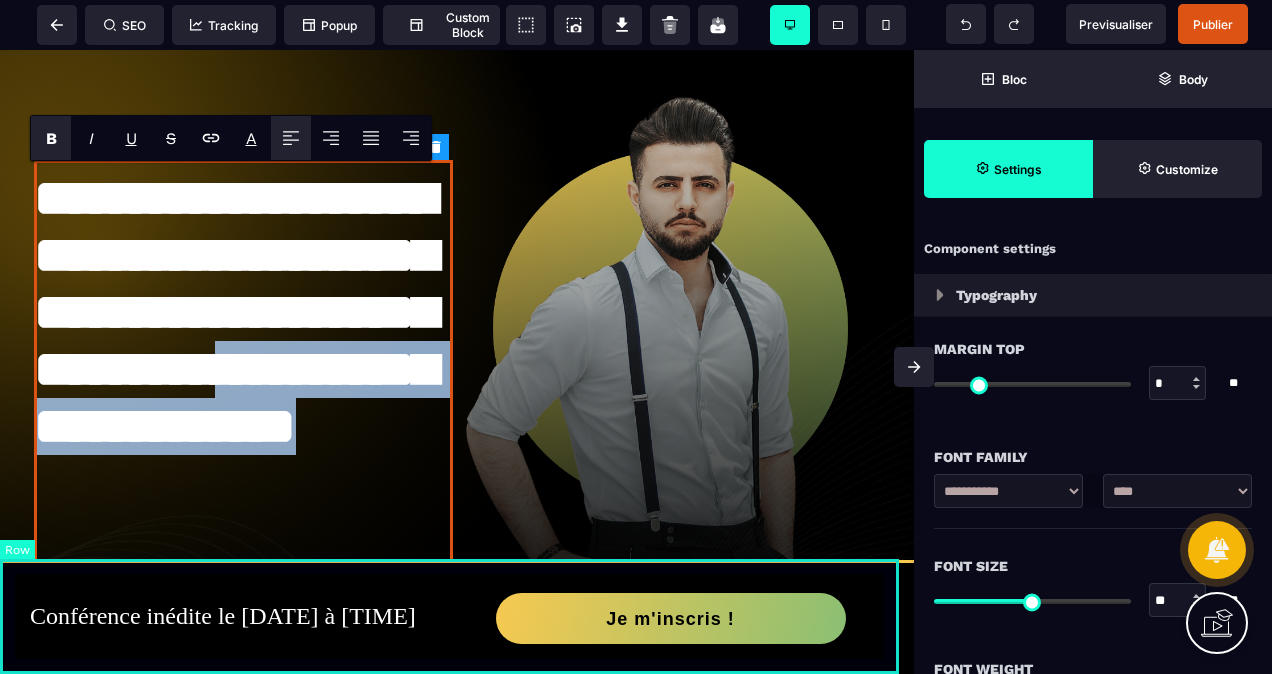 drag, startPoint x: 296, startPoint y: 450, endPoint x: 284, endPoint y: 552, distance: 102.70345 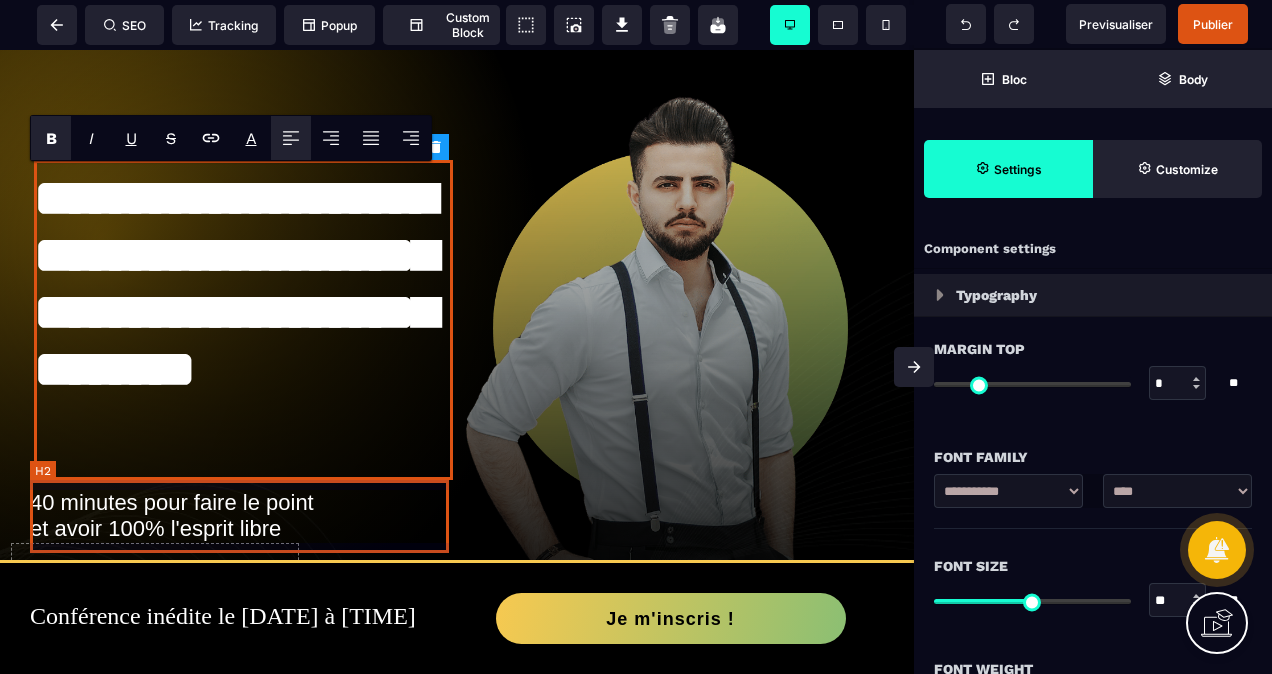 click on "40 minutes pour faire le point et avoir 100% l'esprit libre" at bounding box center [243, 516] 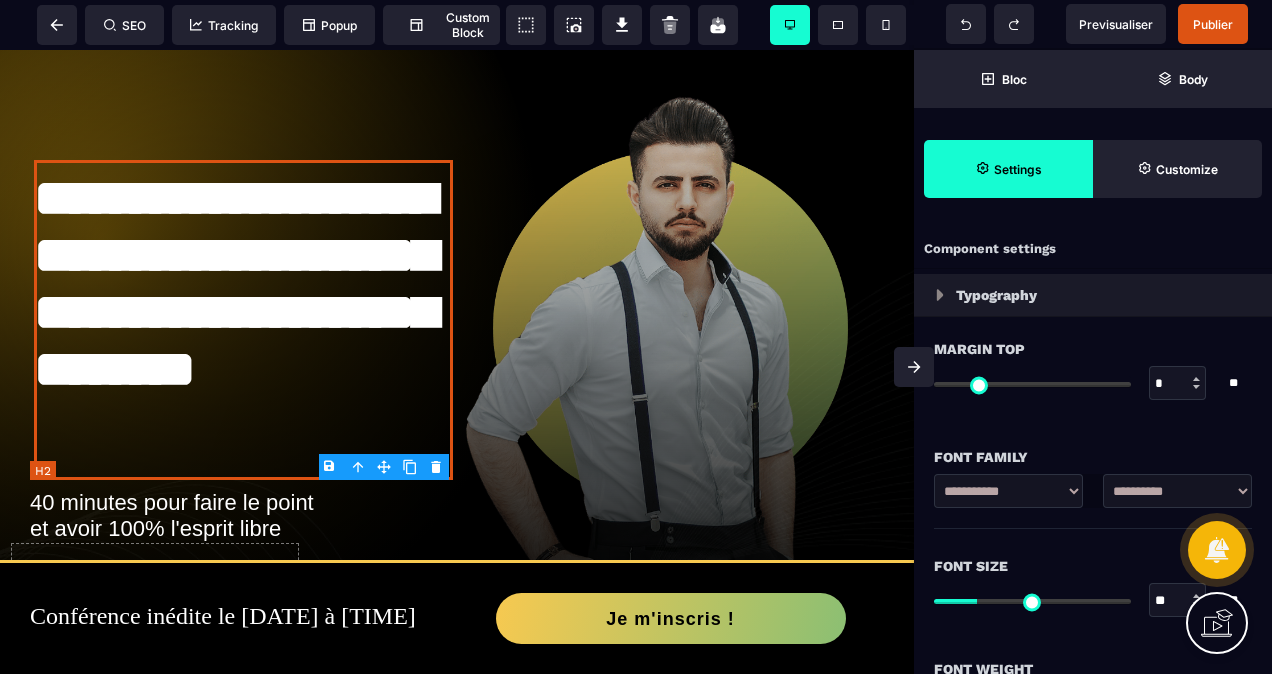 type on "*" 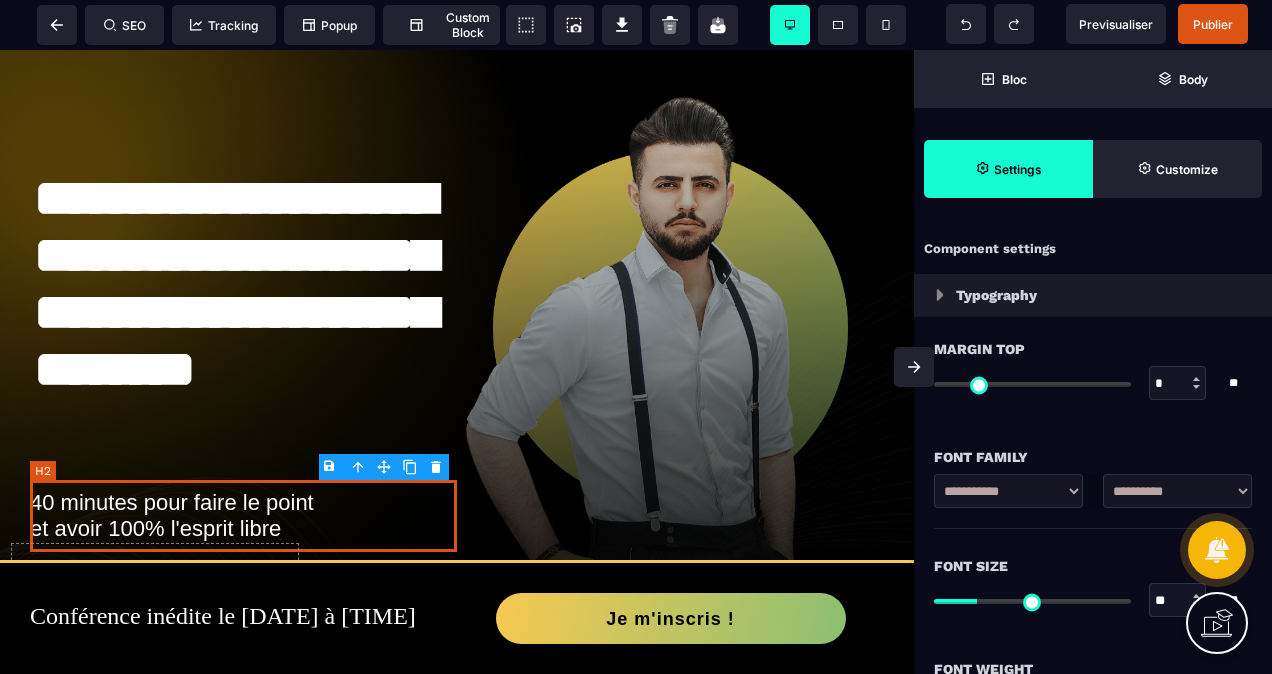click on "40 minutes pour faire le point et avoir 100% l'esprit libre" at bounding box center (243, 516) 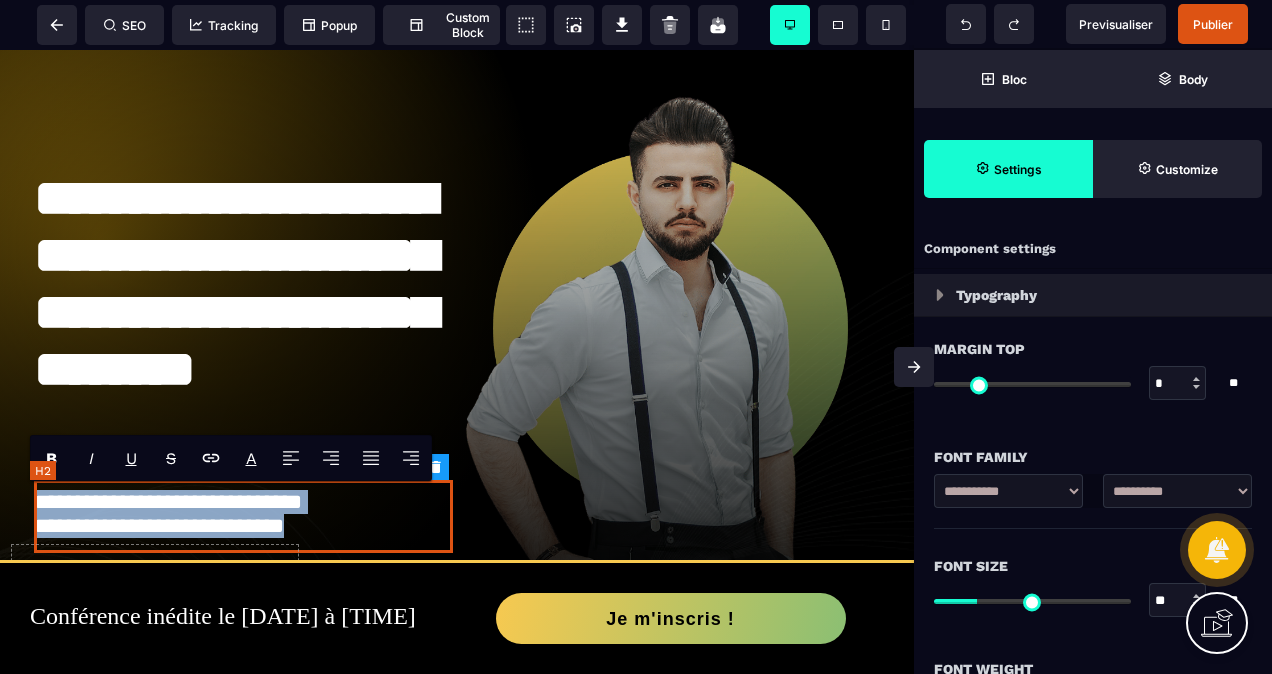 drag, startPoint x: 322, startPoint y: 529, endPoint x: 52, endPoint y: 507, distance: 270.8948 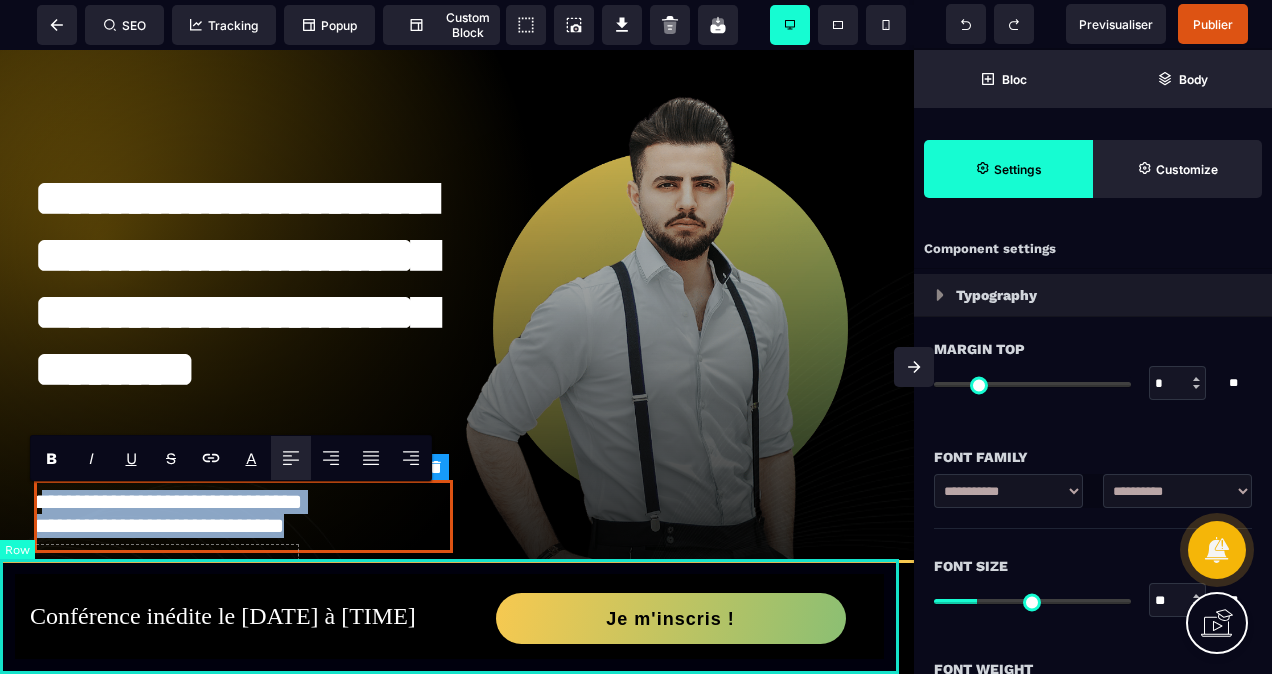 type 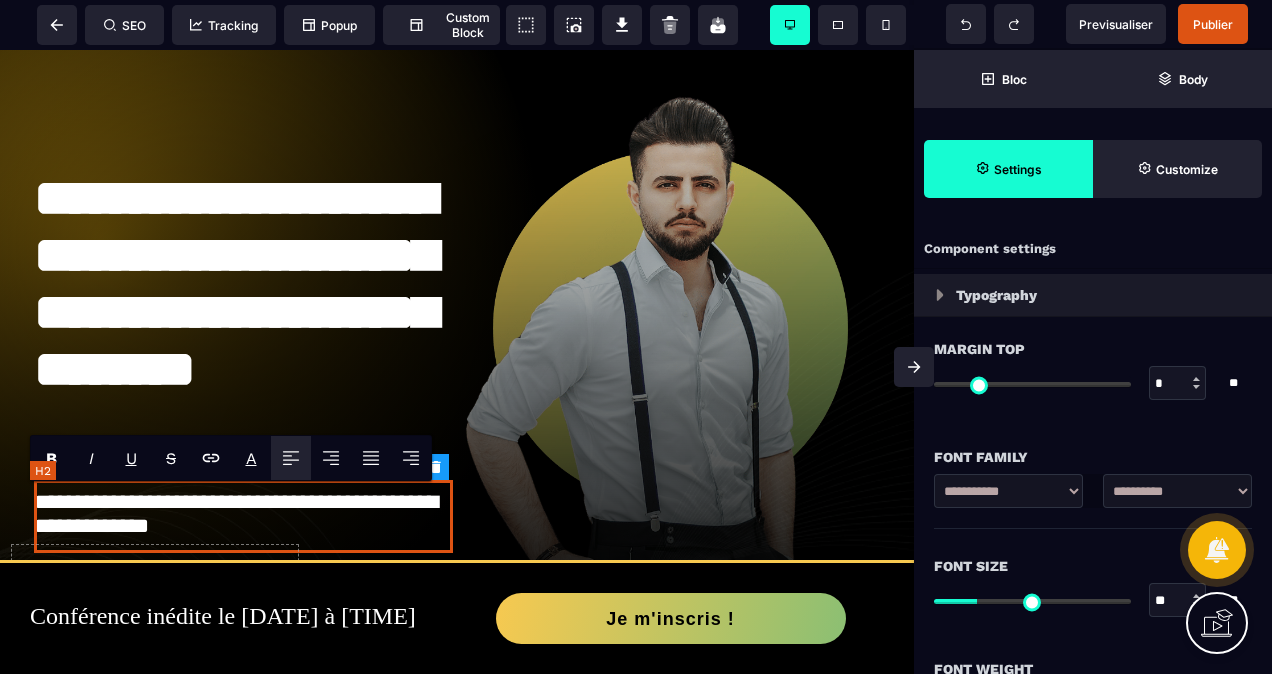 click on "**********" at bounding box center (243, 516) 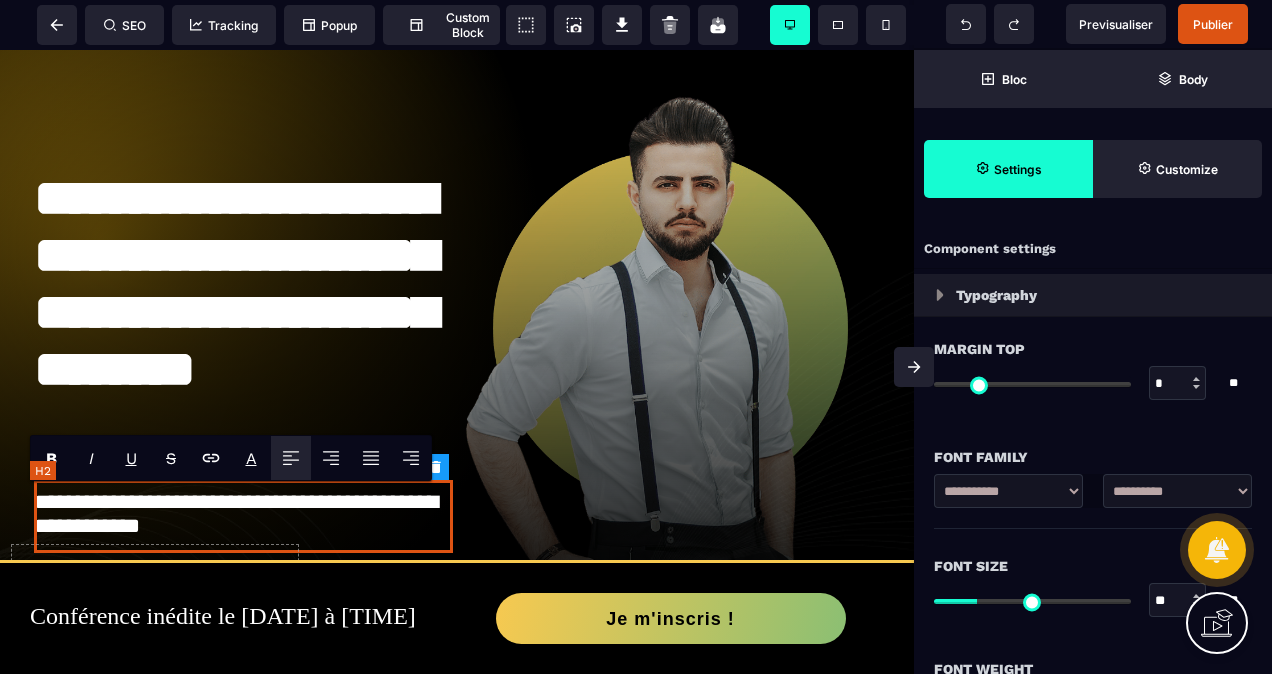 click on "**********" at bounding box center [243, 516] 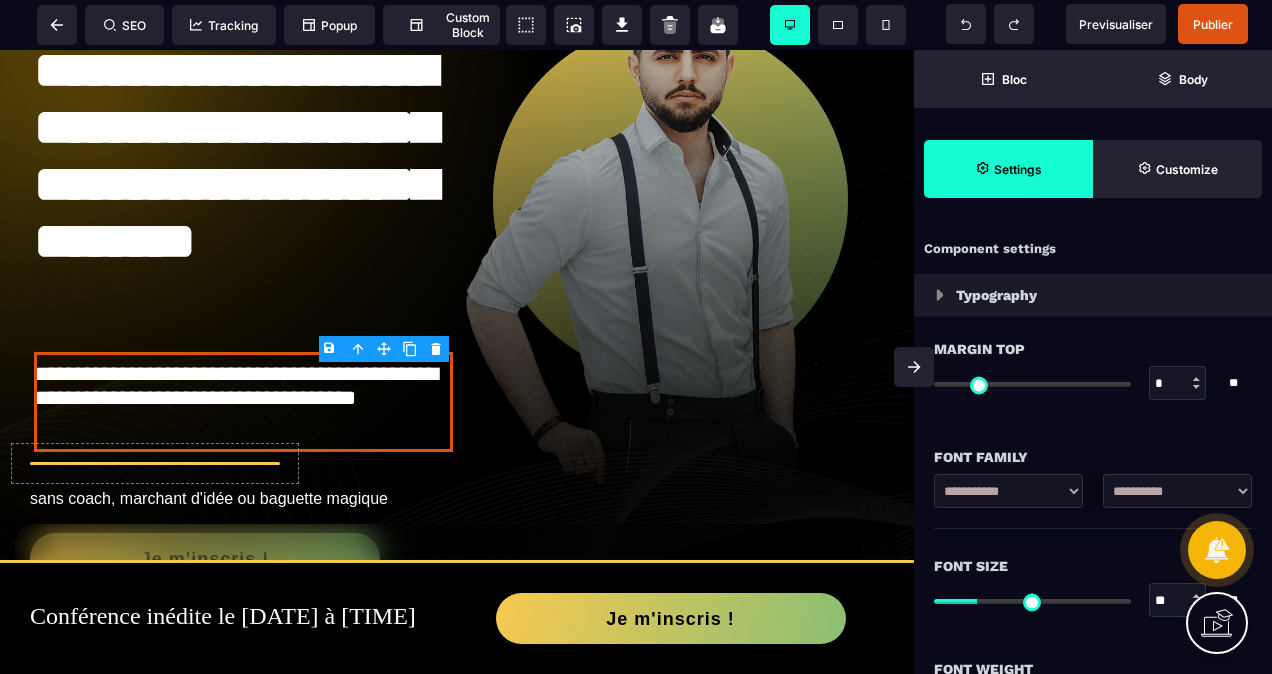 scroll, scrollTop: 139, scrollLeft: 0, axis: vertical 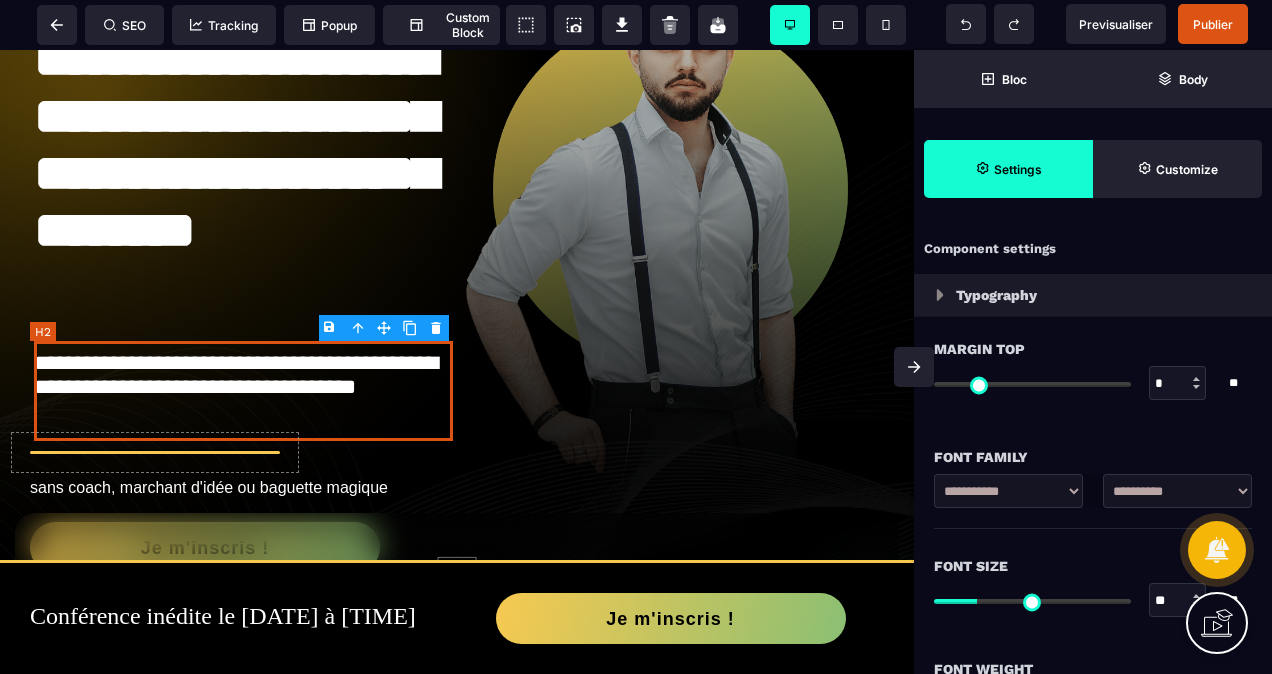 click on "**********" at bounding box center [243, 391] 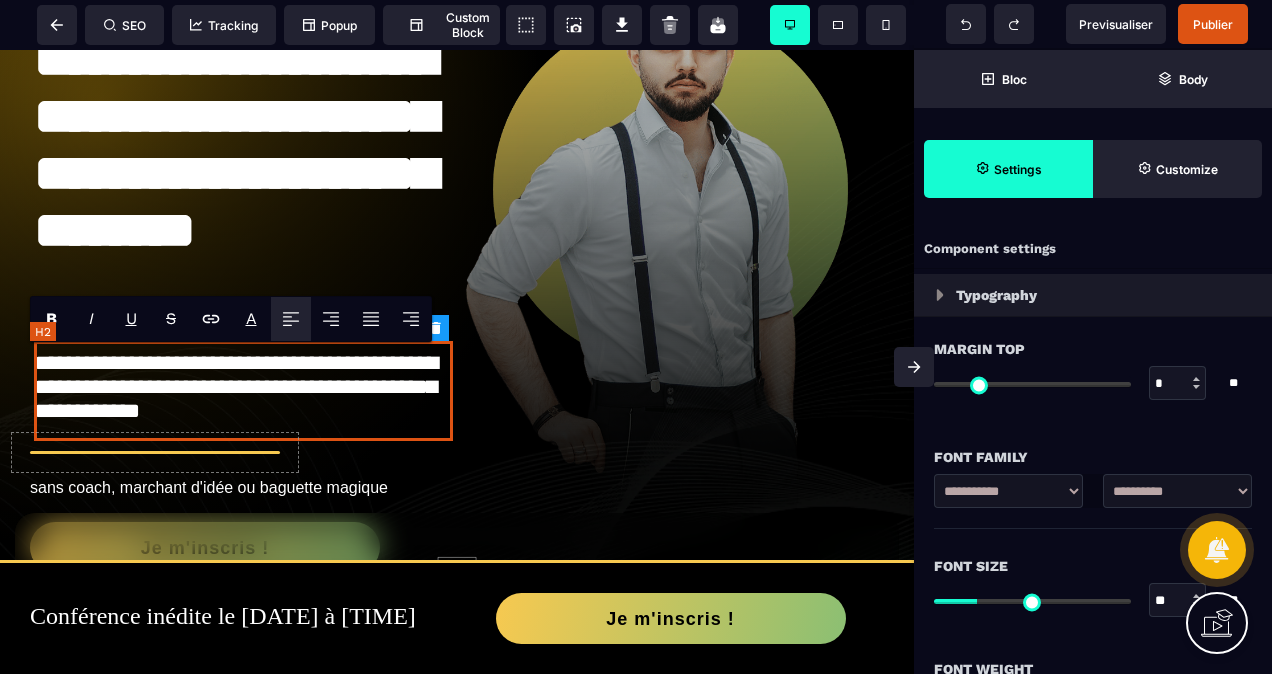 click on "**********" at bounding box center (243, 391) 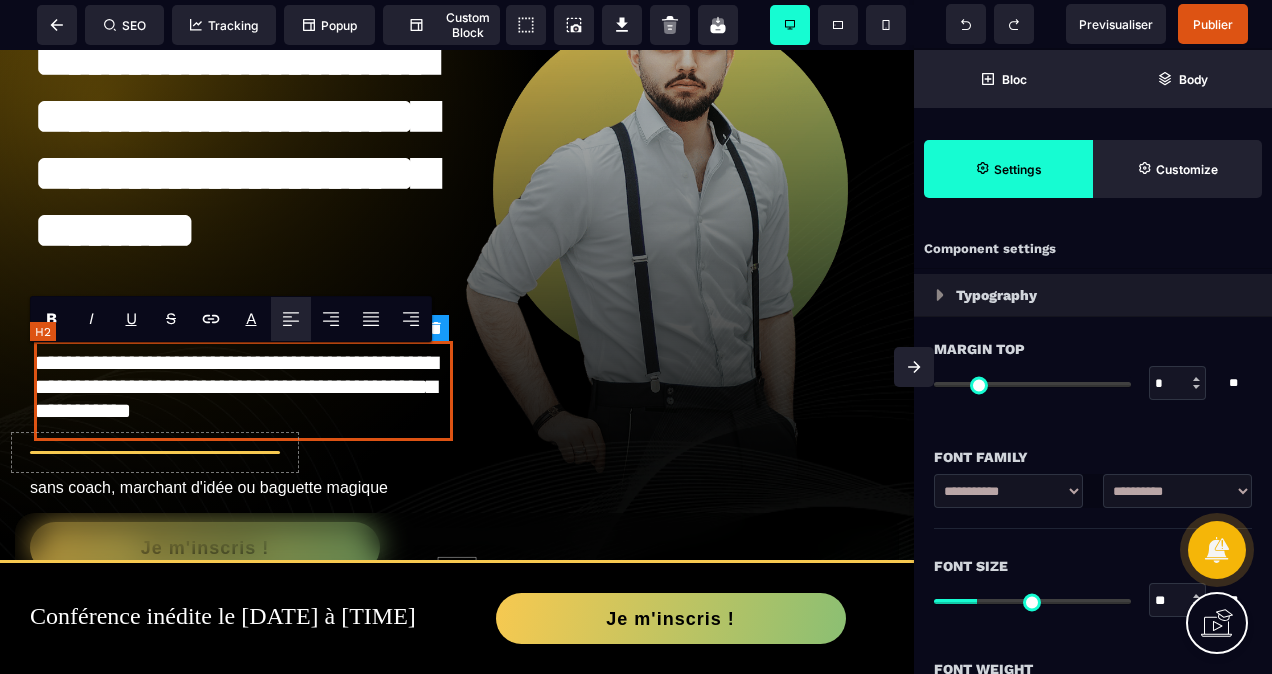 click on "**********" at bounding box center (243, 391) 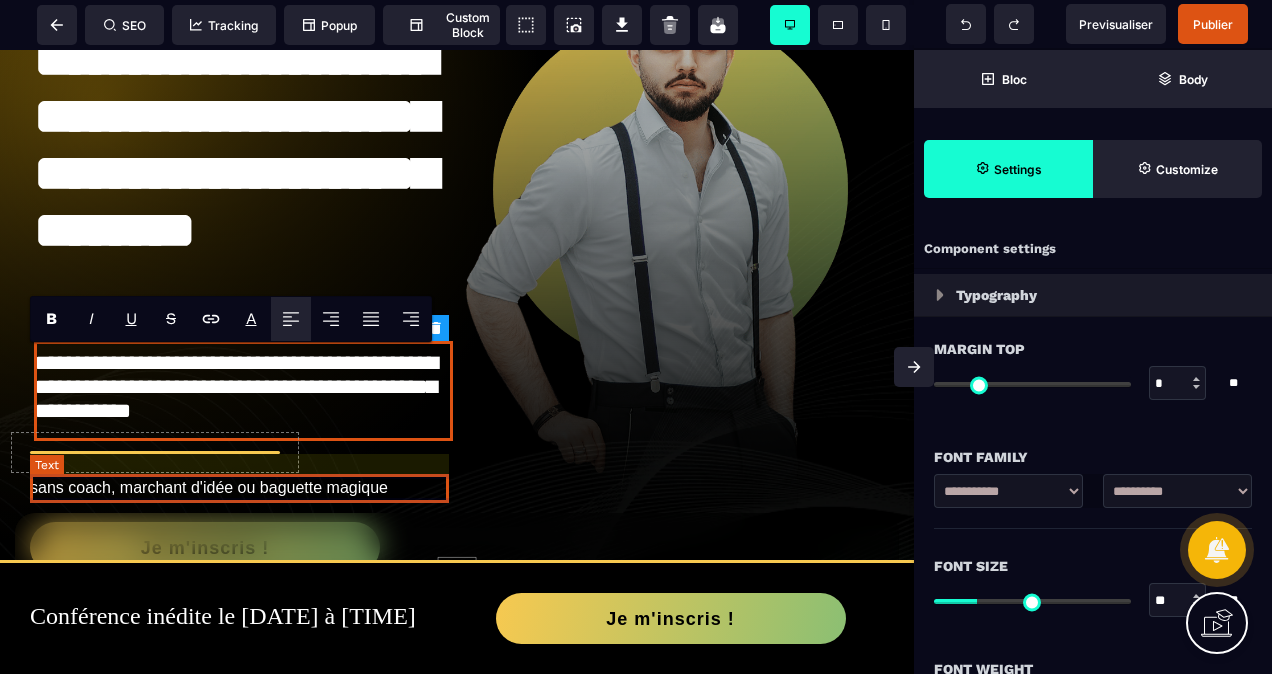 click on "sans coach, marchant d'idée ou baguette magique" at bounding box center (243, 488) 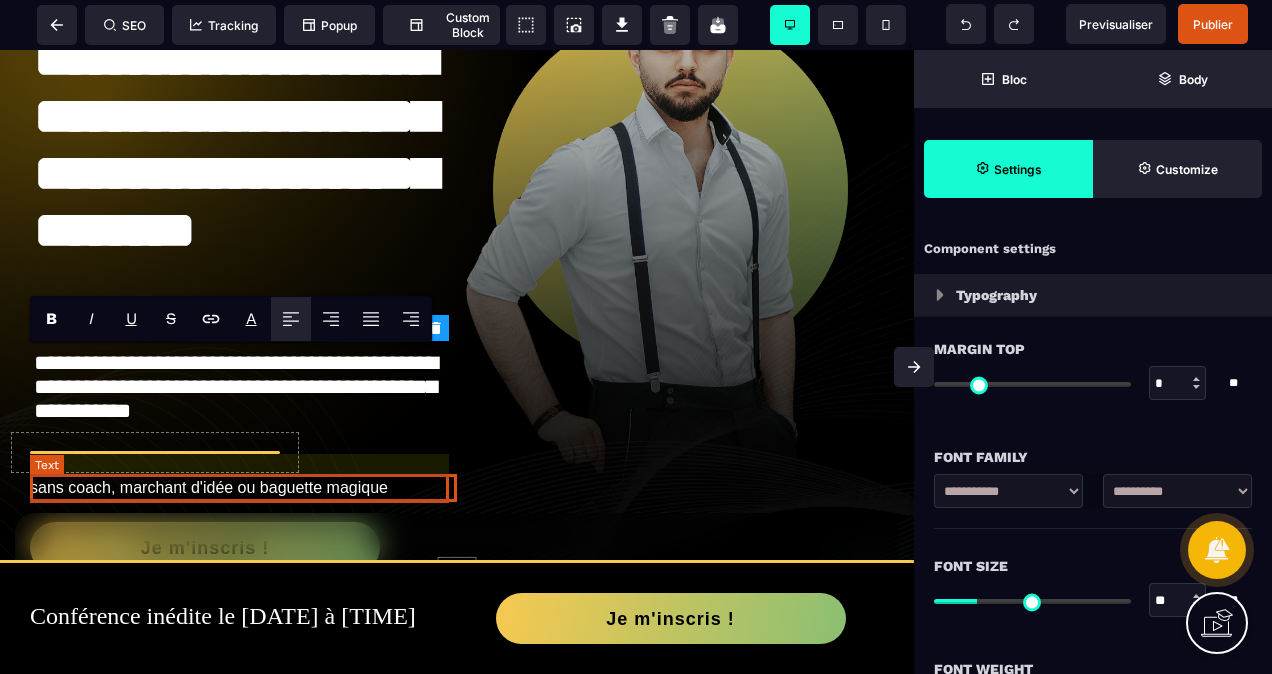select on "***" 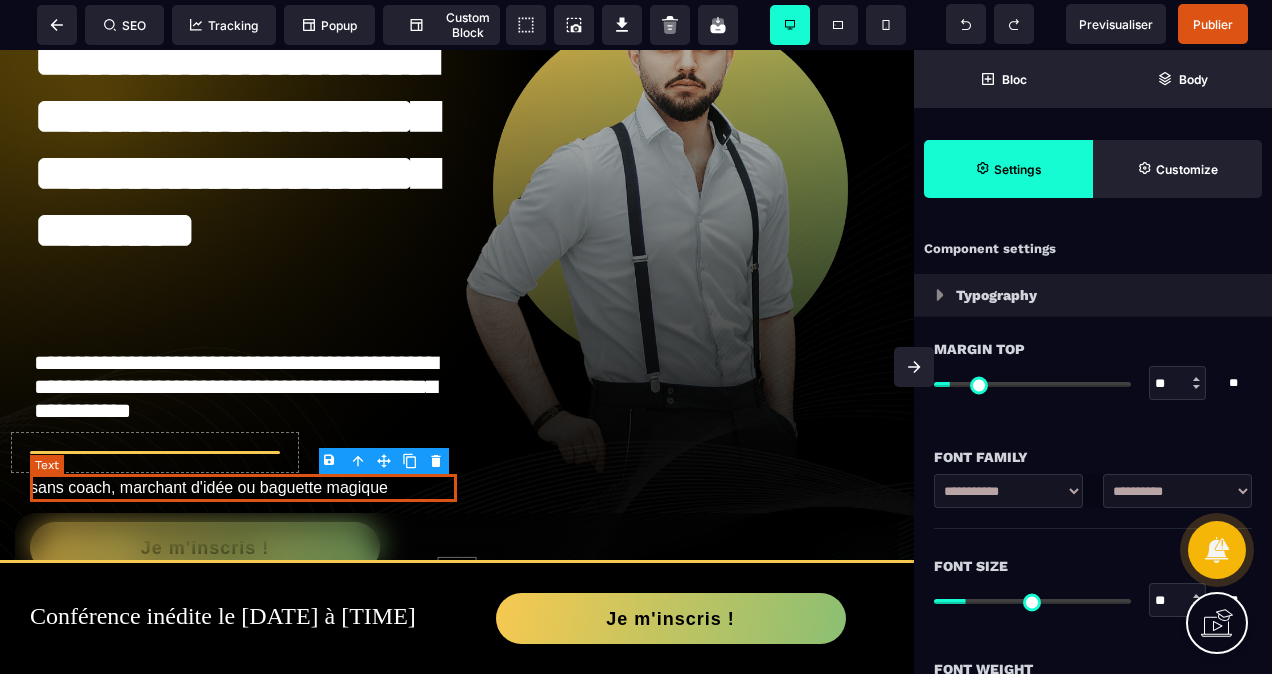 type on "*" 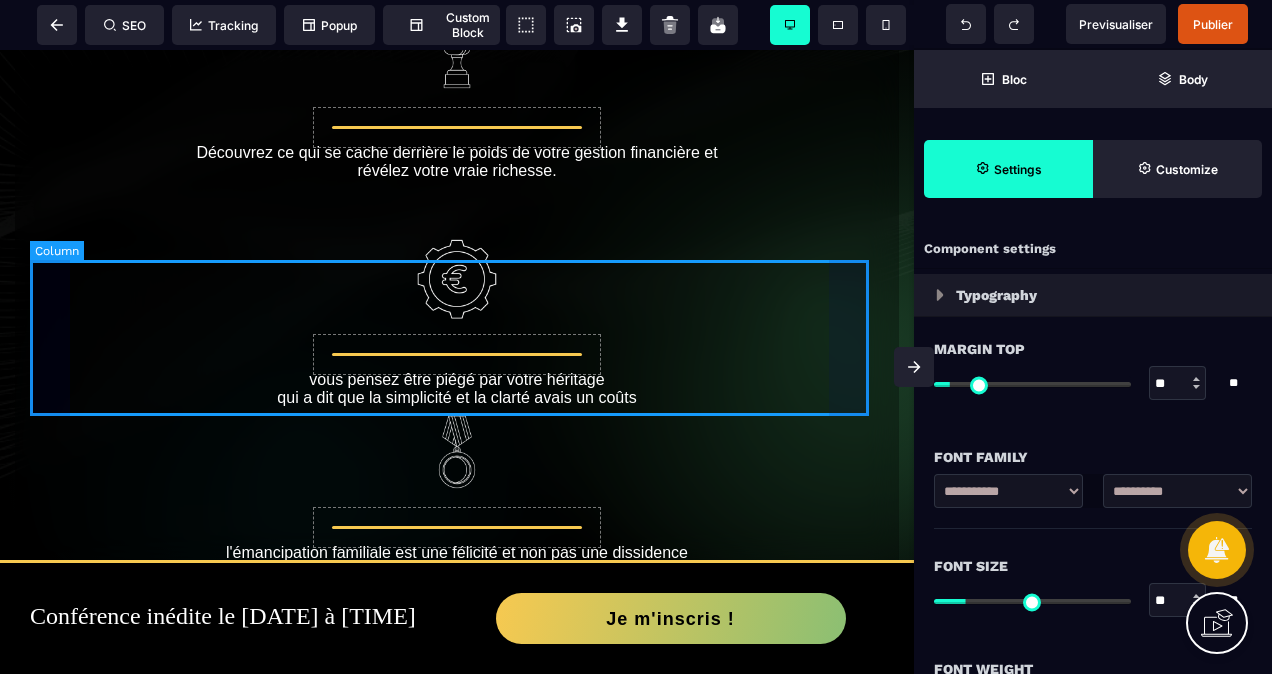 scroll, scrollTop: 639, scrollLeft: 0, axis: vertical 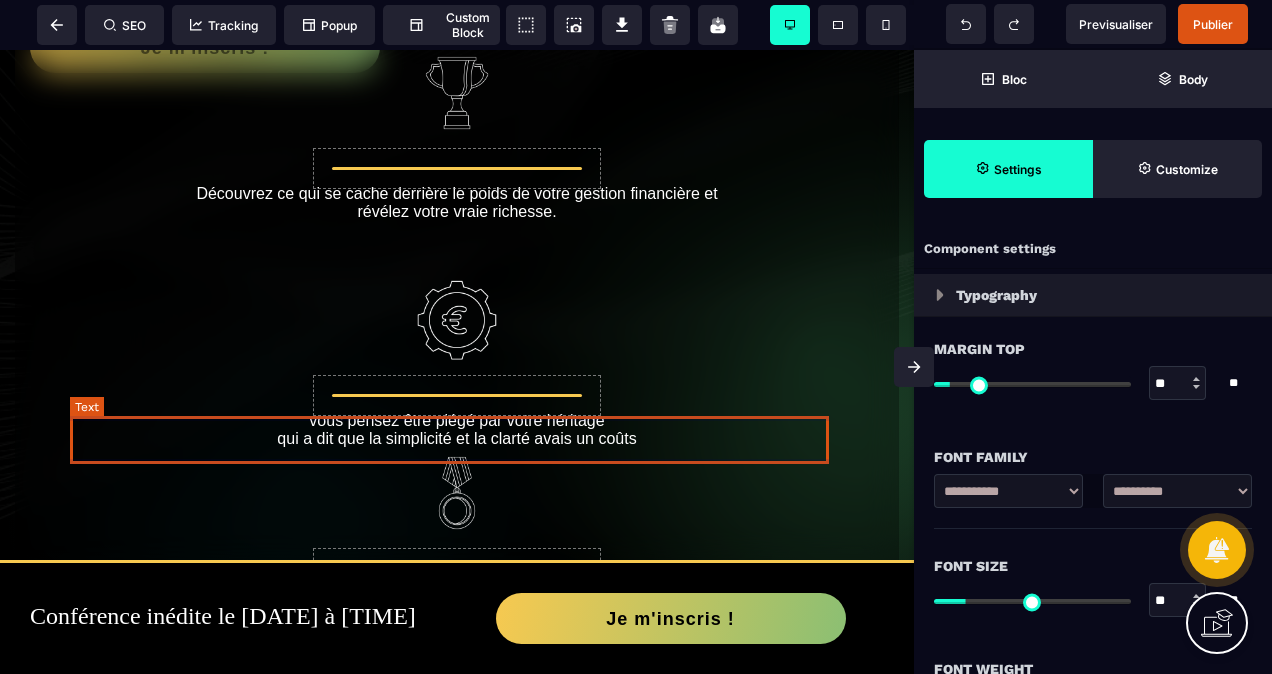 click on "vous pensez être piégé par votre héritage
qui a dit que la simplicité et la clarté avais un coûts" at bounding box center [457, 430] 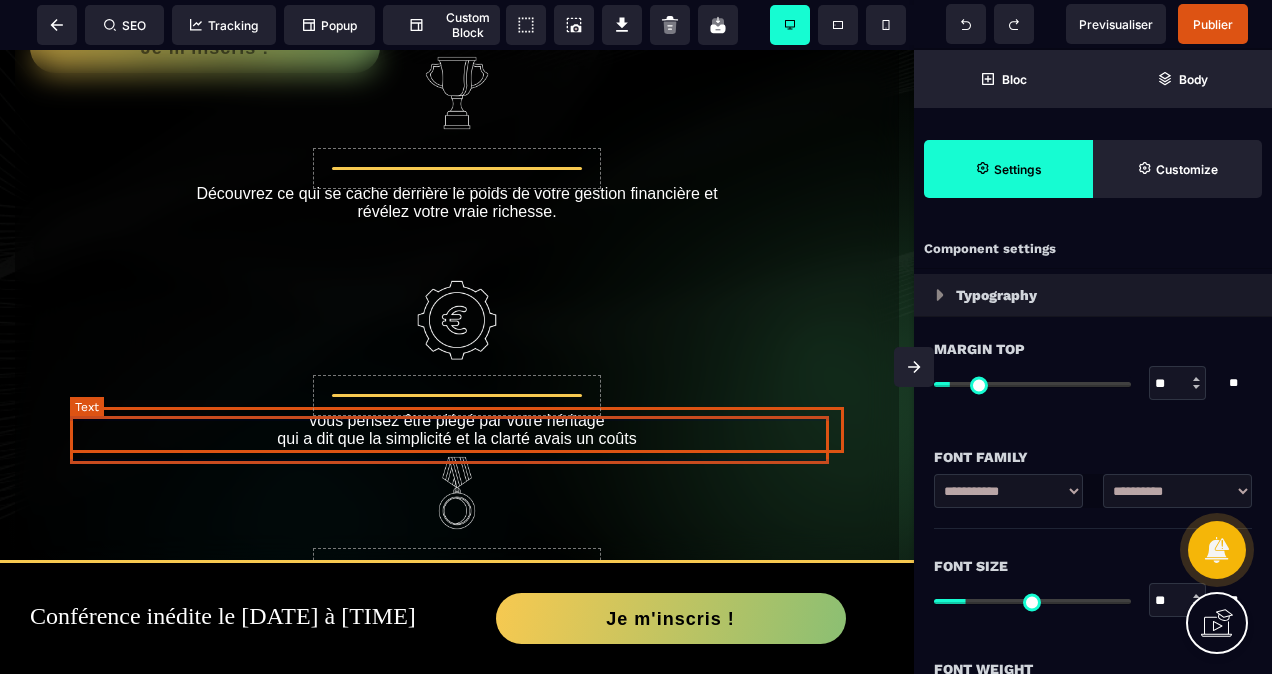 select on "***" 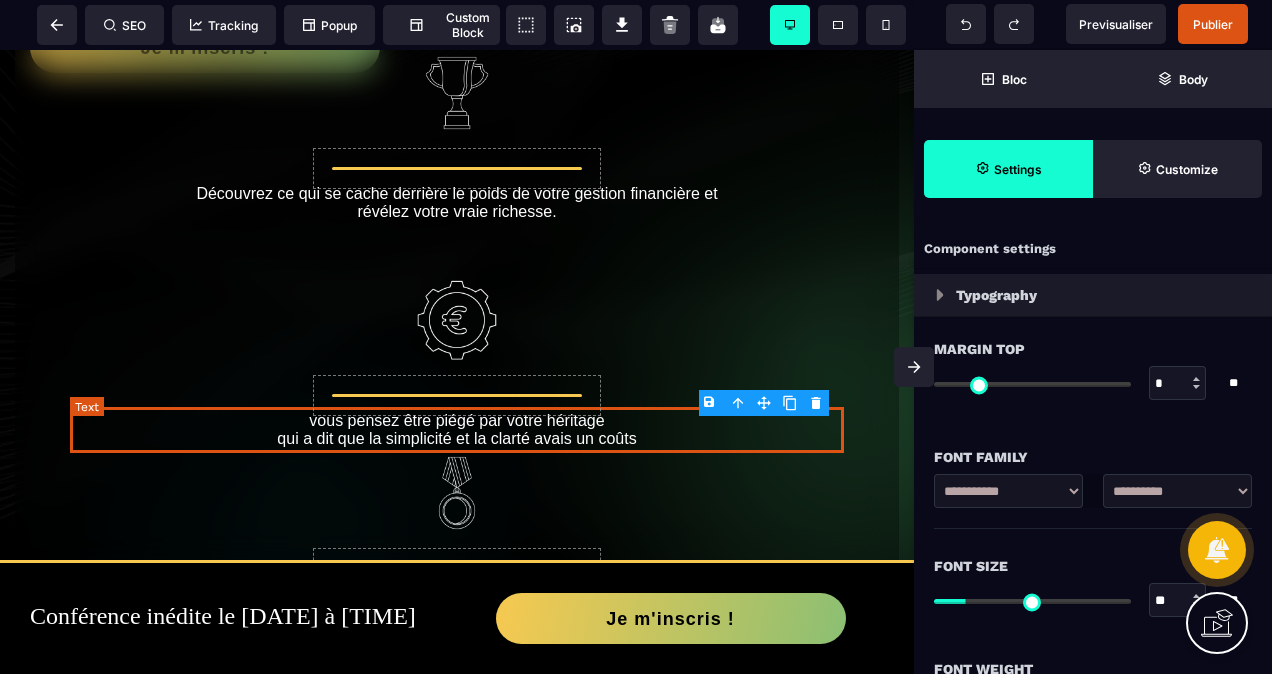 click on "vous pensez être piégé par votre héritage
qui a dit que la simplicité et la clarté avais un coûts" at bounding box center (457, 430) 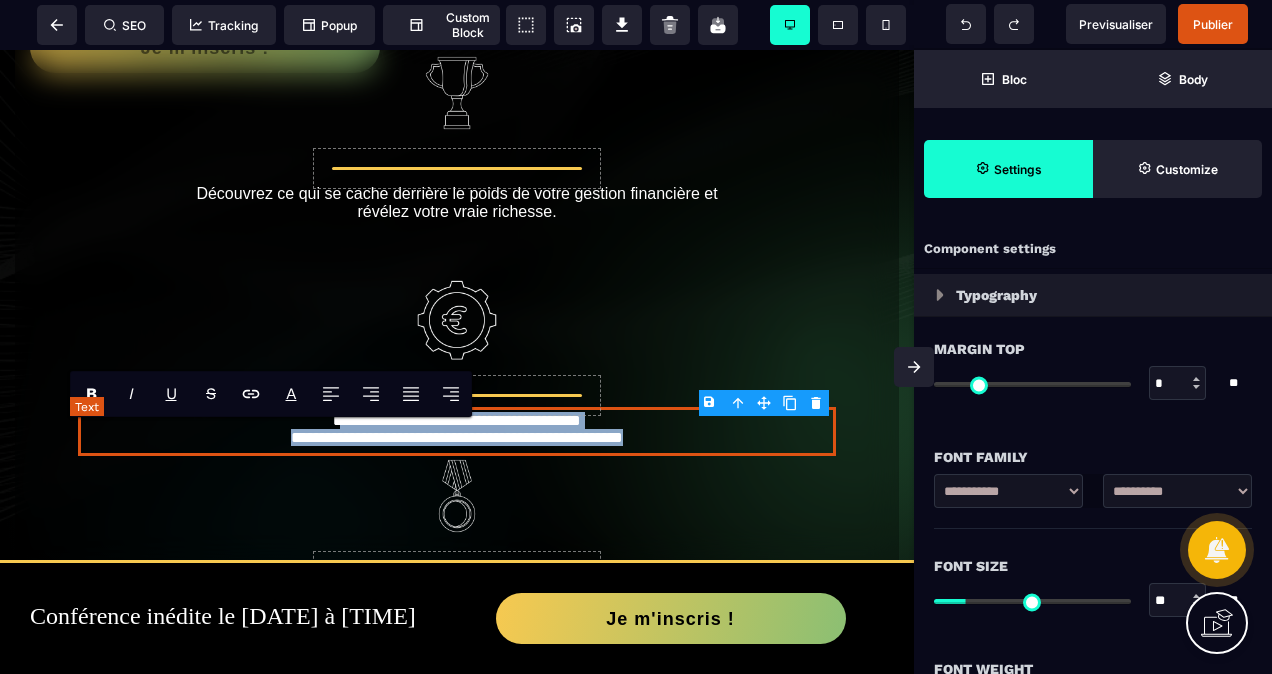 drag, startPoint x: 656, startPoint y: 443, endPoint x: 294, endPoint y: 432, distance: 362.16708 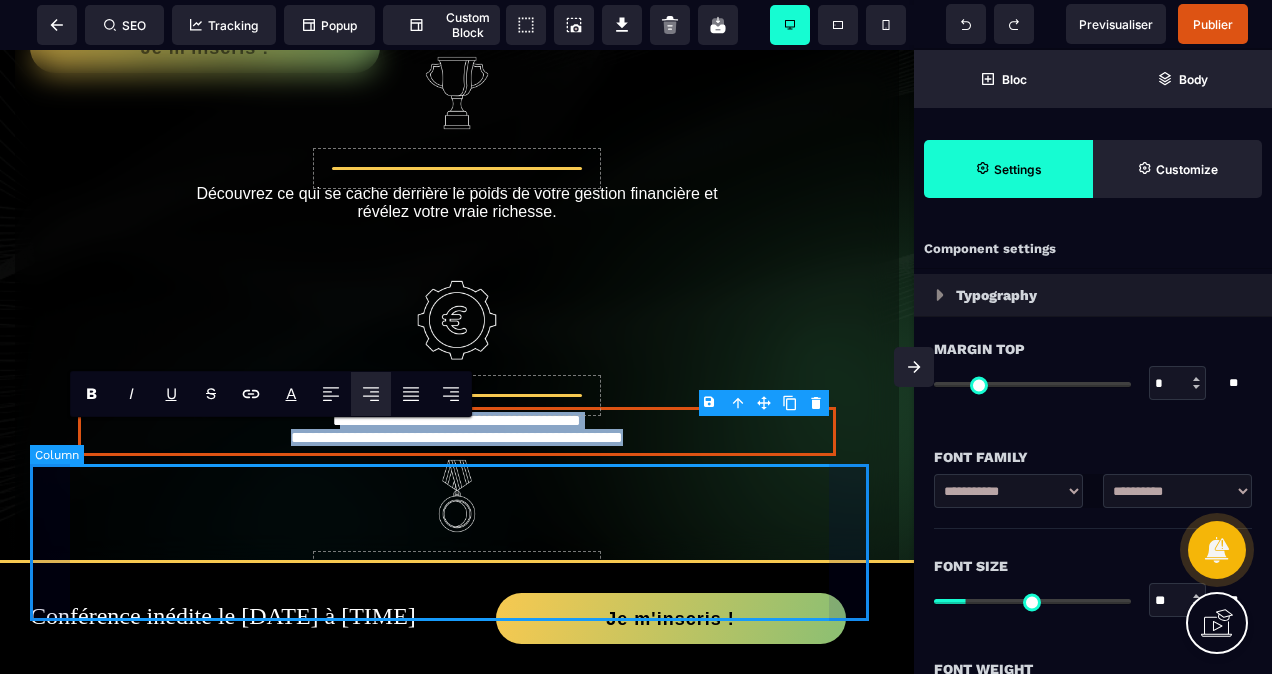 type 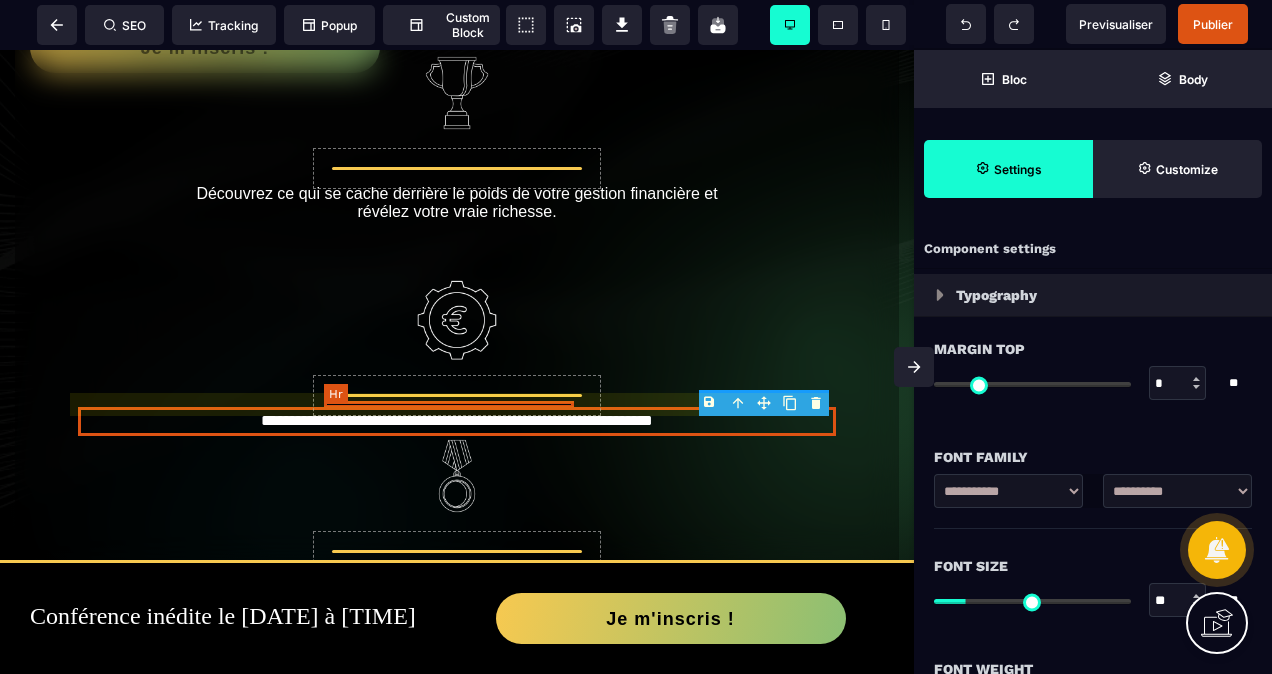 drag, startPoint x: 518, startPoint y: 422, endPoint x: 445, endPoint y: 420, distance: 73.02739 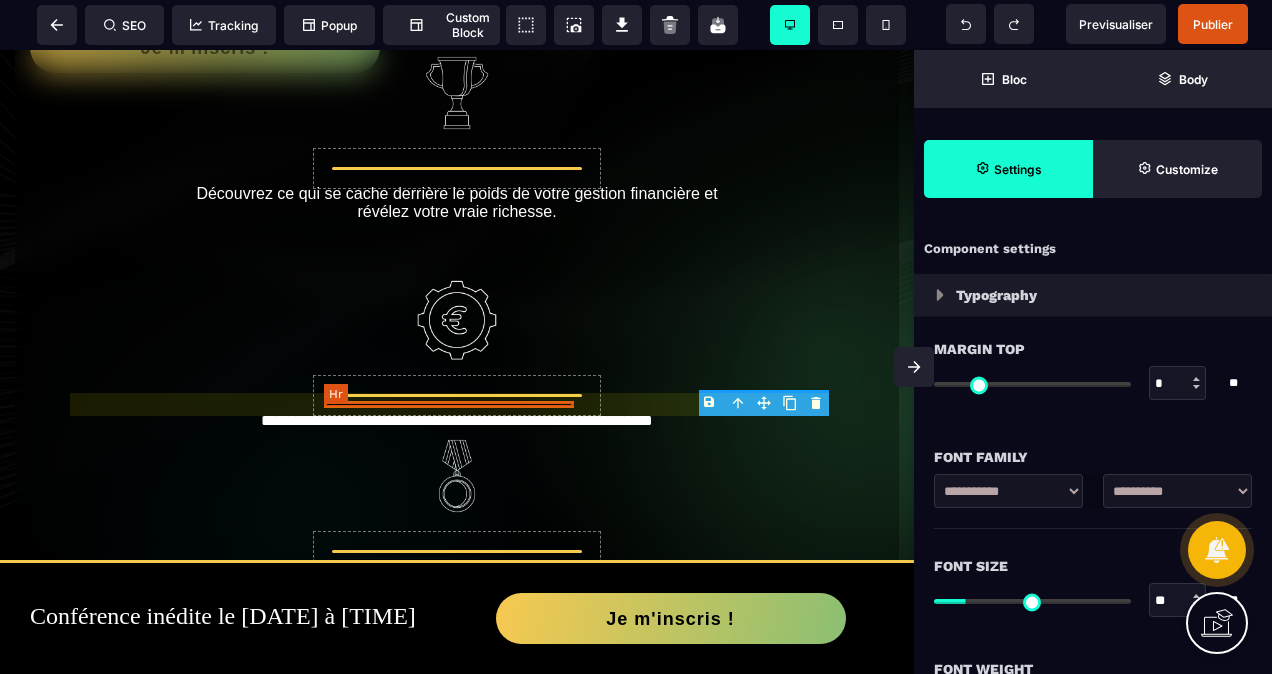select on "**" 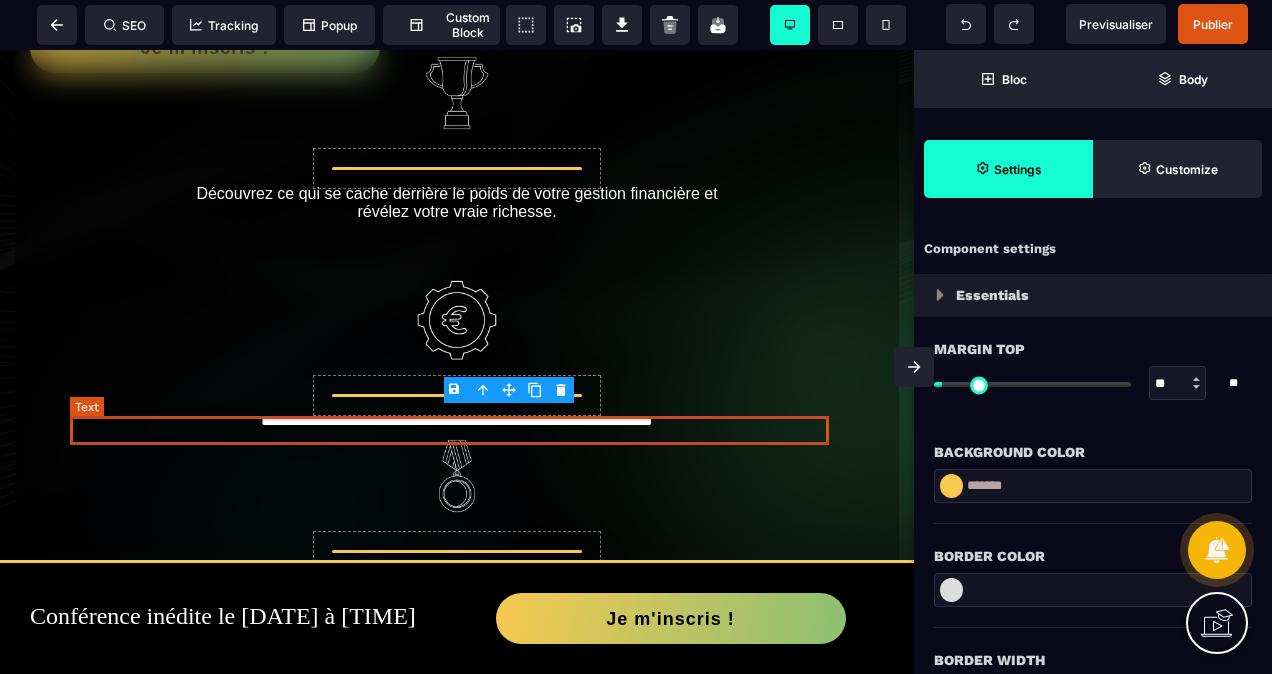 click on "**********" at bounding box center (457, 421) 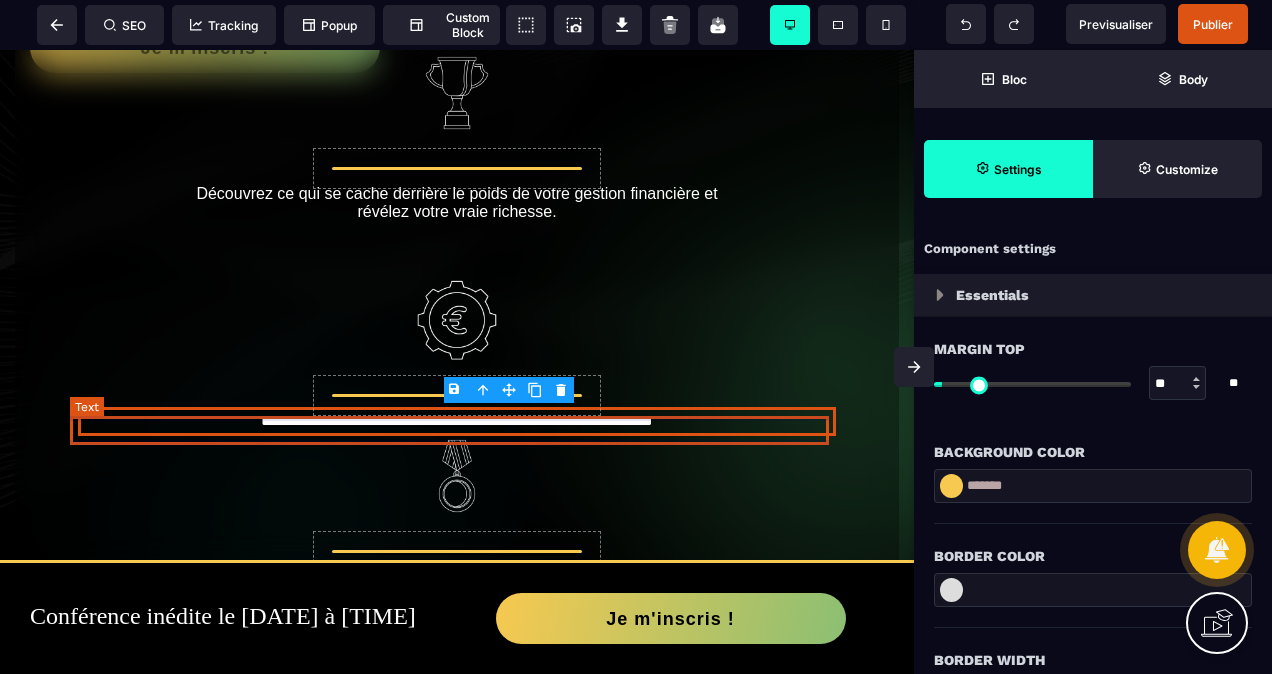 select on "***" 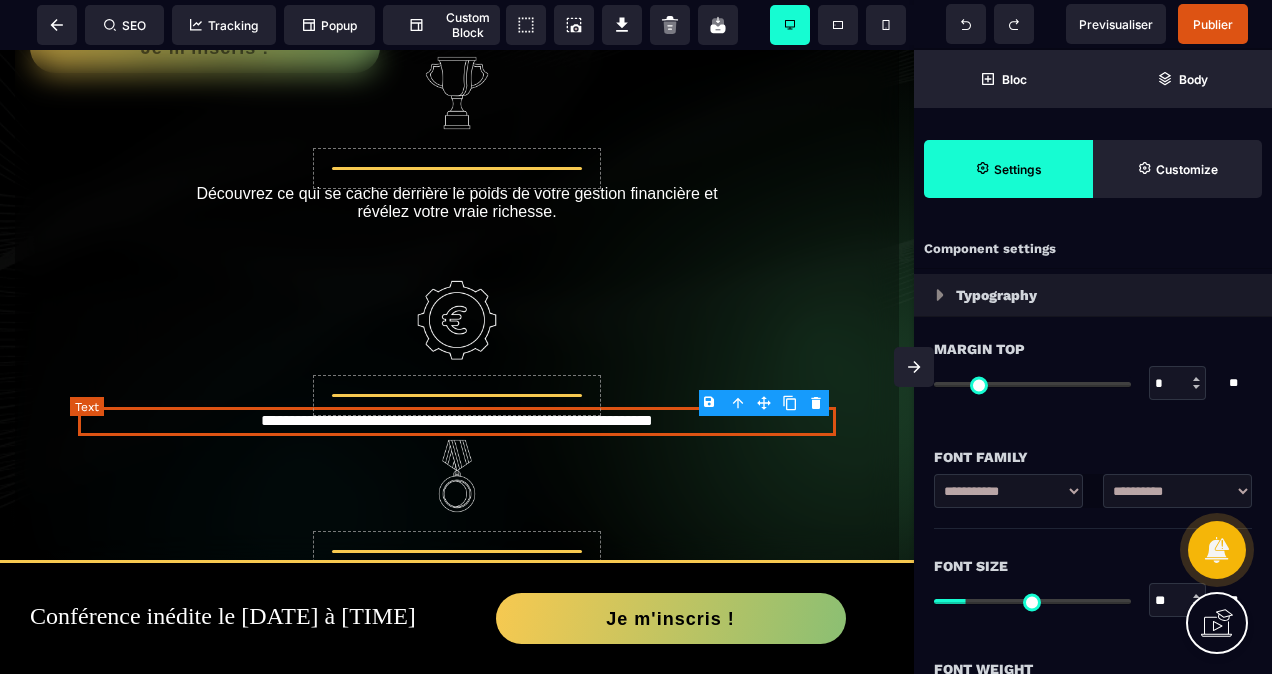 click on "**********" at bounding box center (457, 421) 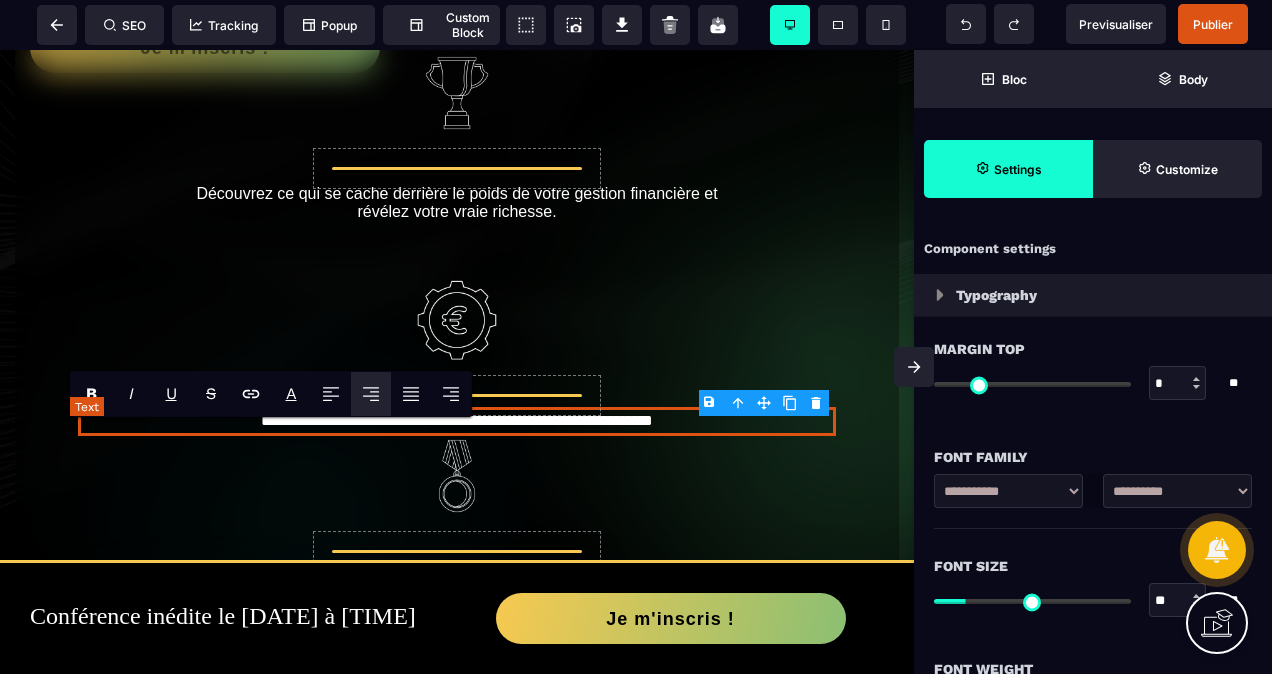 click on "**********" at bounding box center (457, 421) 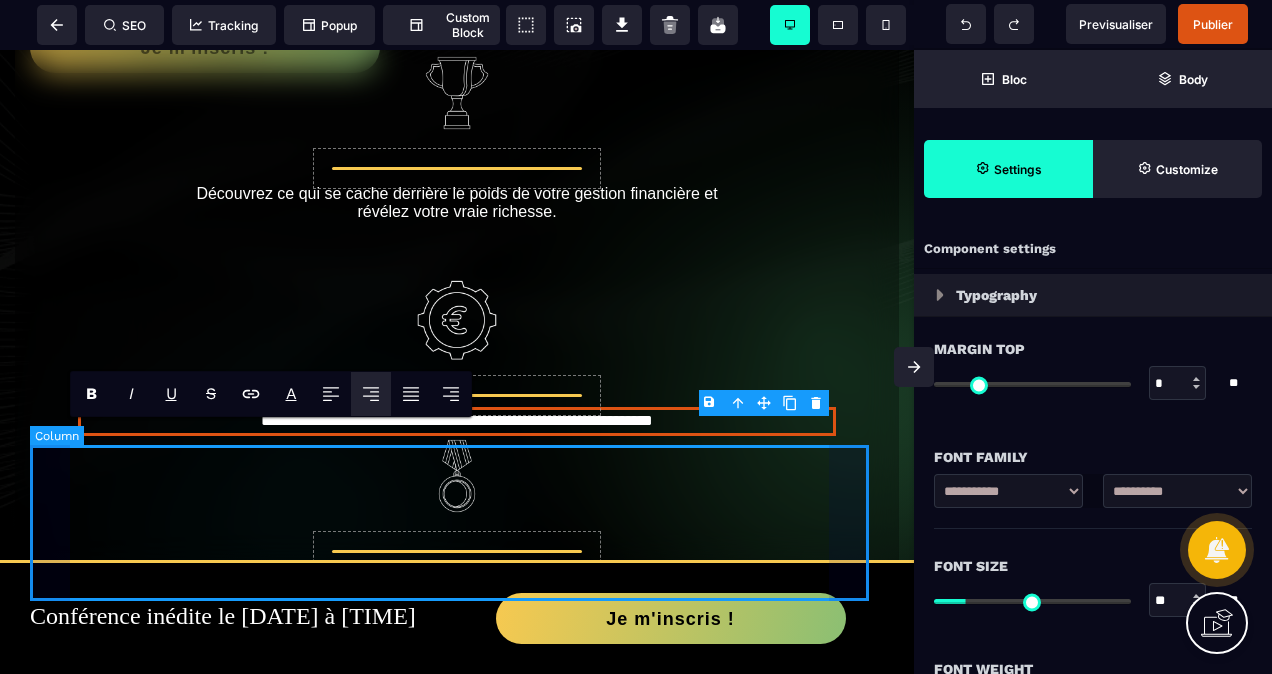 click on "l'émancipation familiale est une félicité et non pas une dissidence" at bounding box center (457, 513) 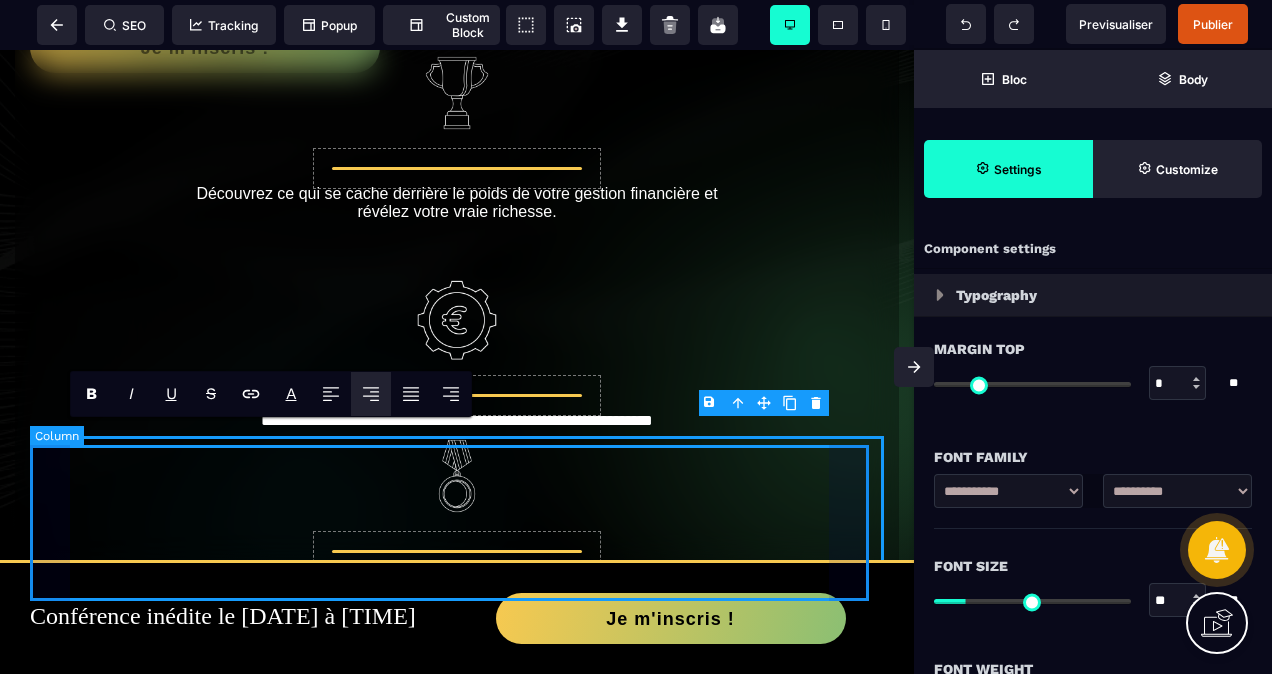 select on "*" 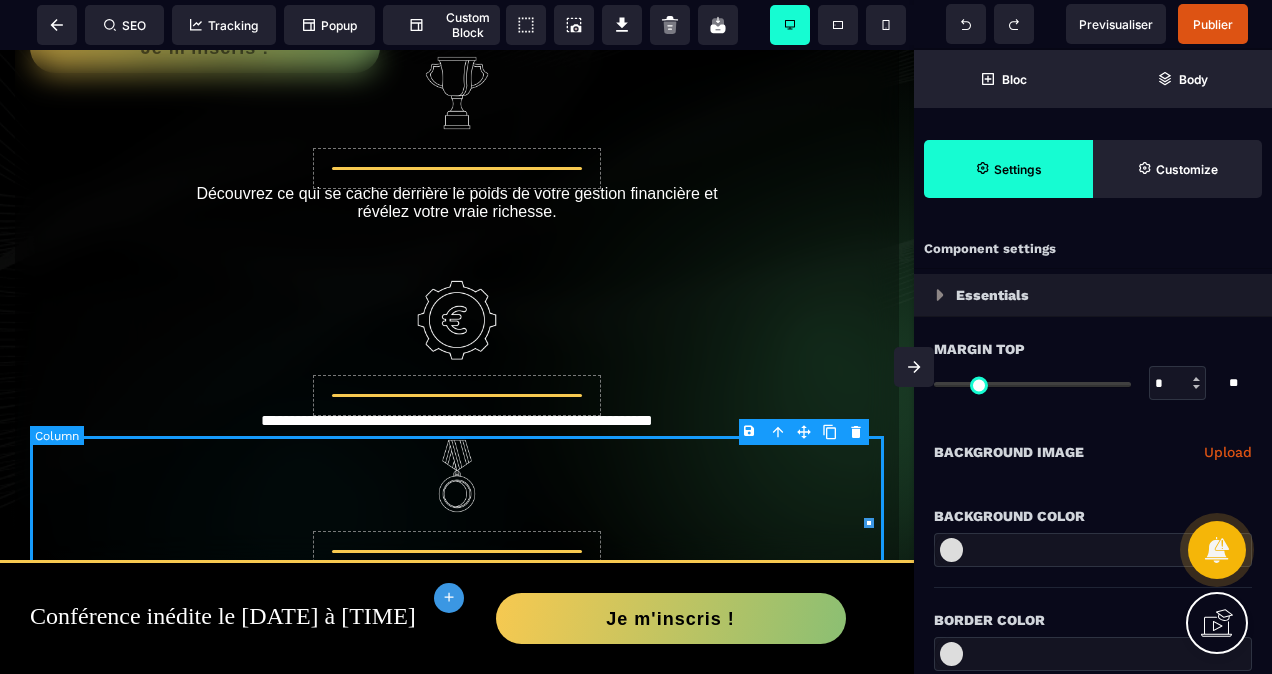 type on "*" 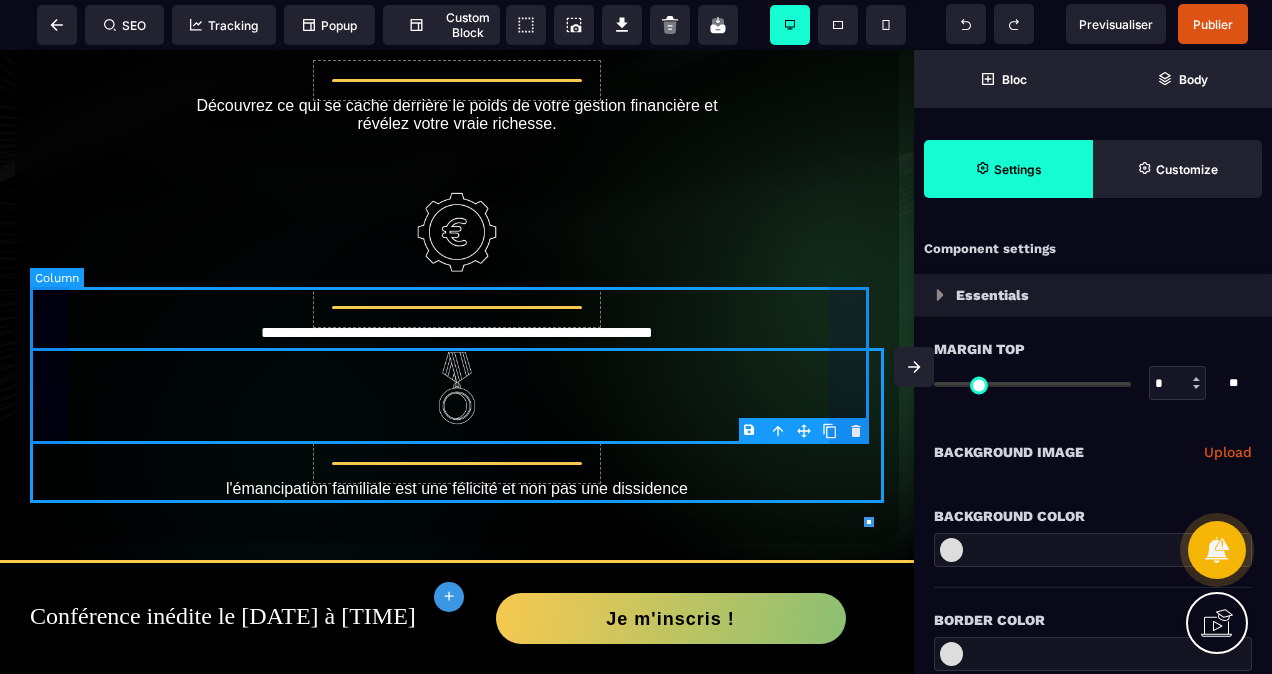 scroll, scrollTop: 839, scrollLeft: 0, axis: vertical 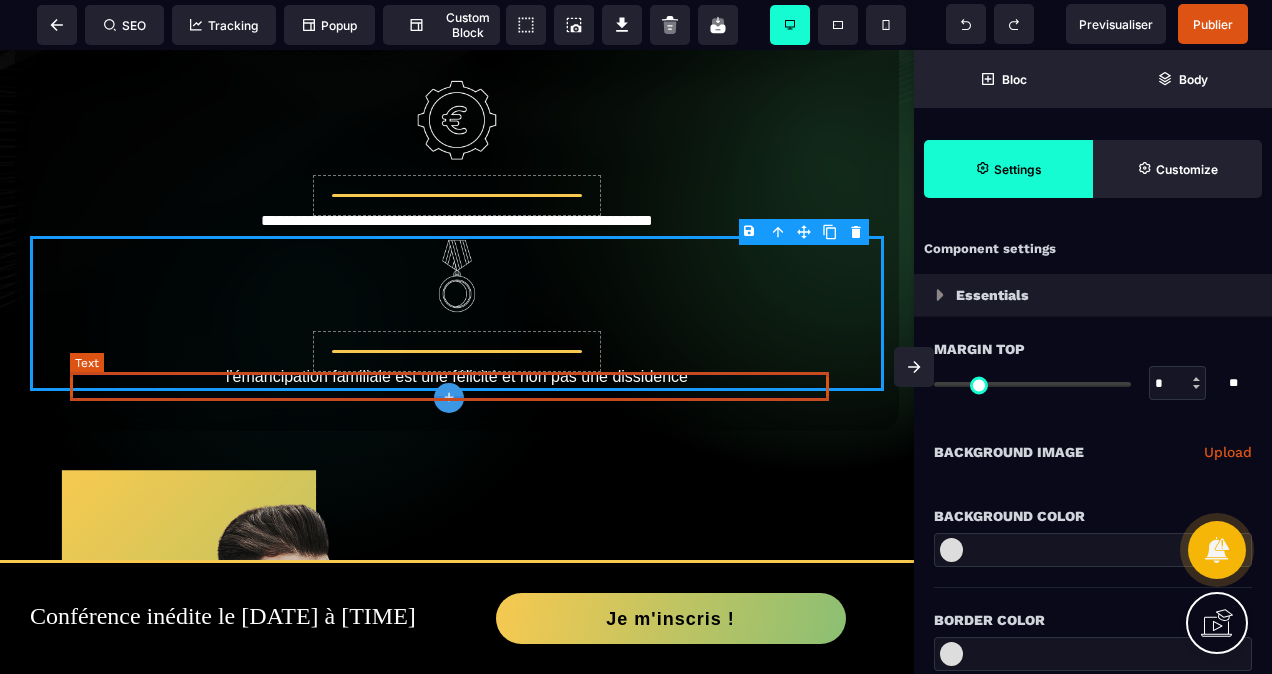 click on "l'émancipation familiale est une félicité et non pas une dissidence" at bounding box center (457, 377) 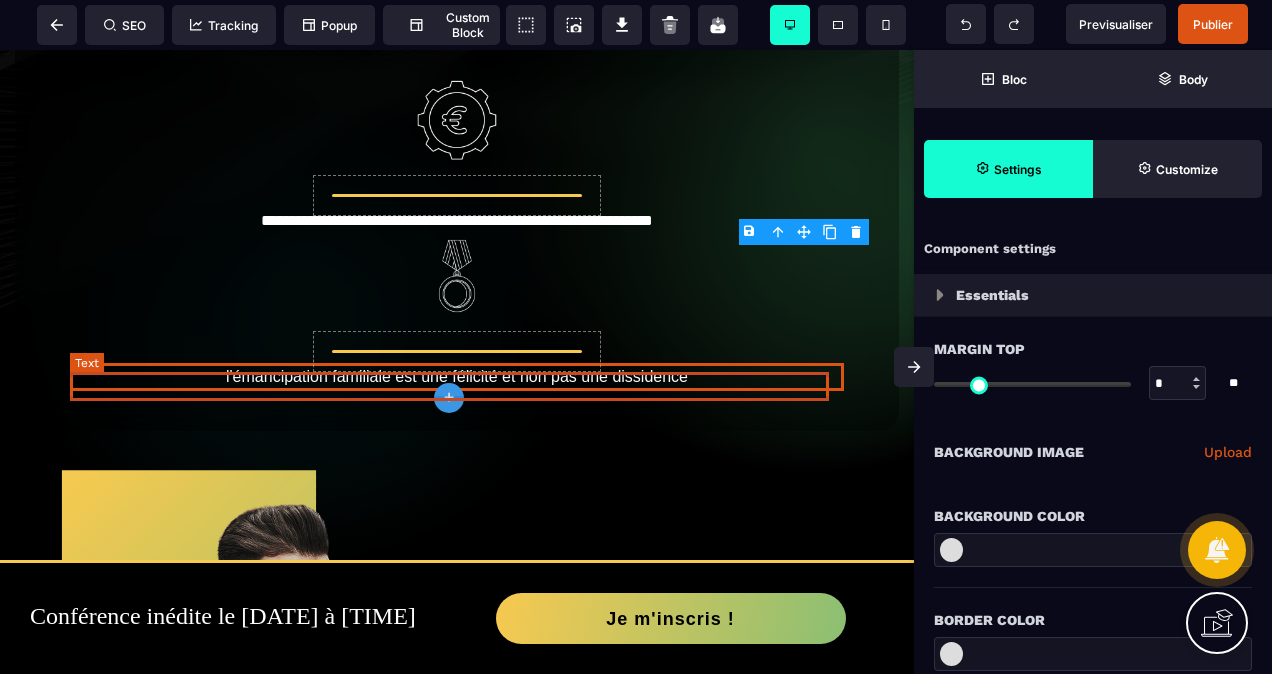 select on "***" 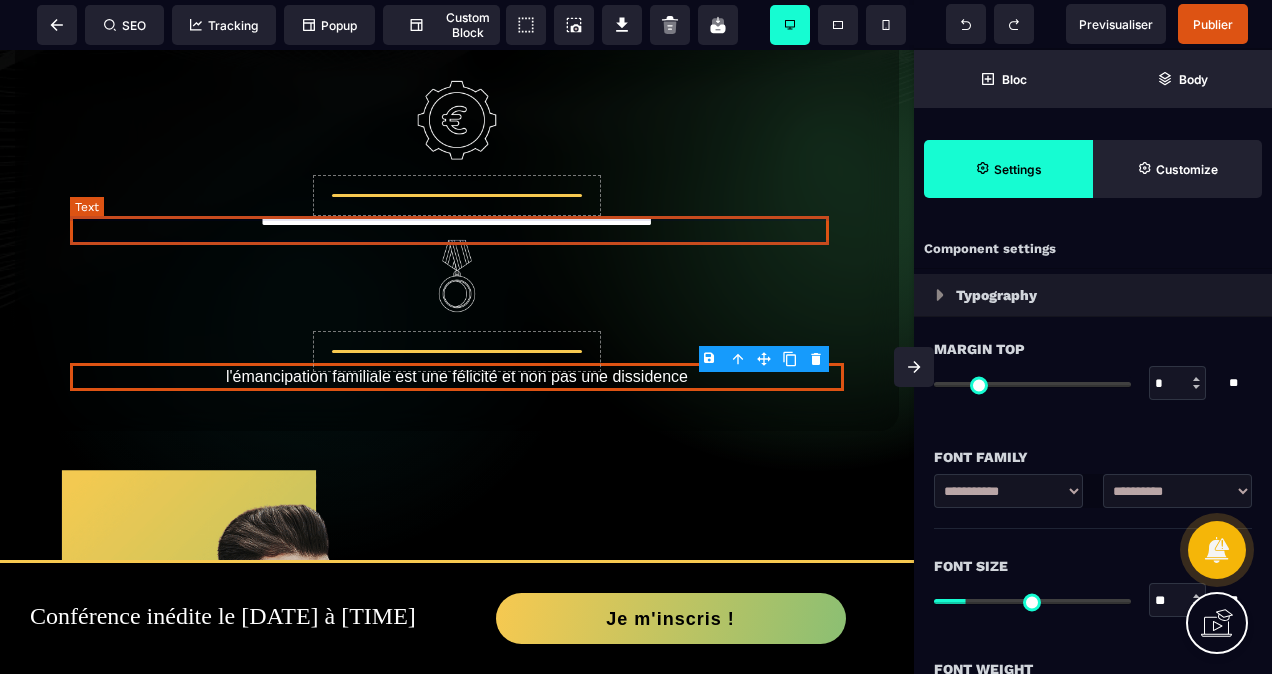 click on "**********" at bounding box center (457, 221) 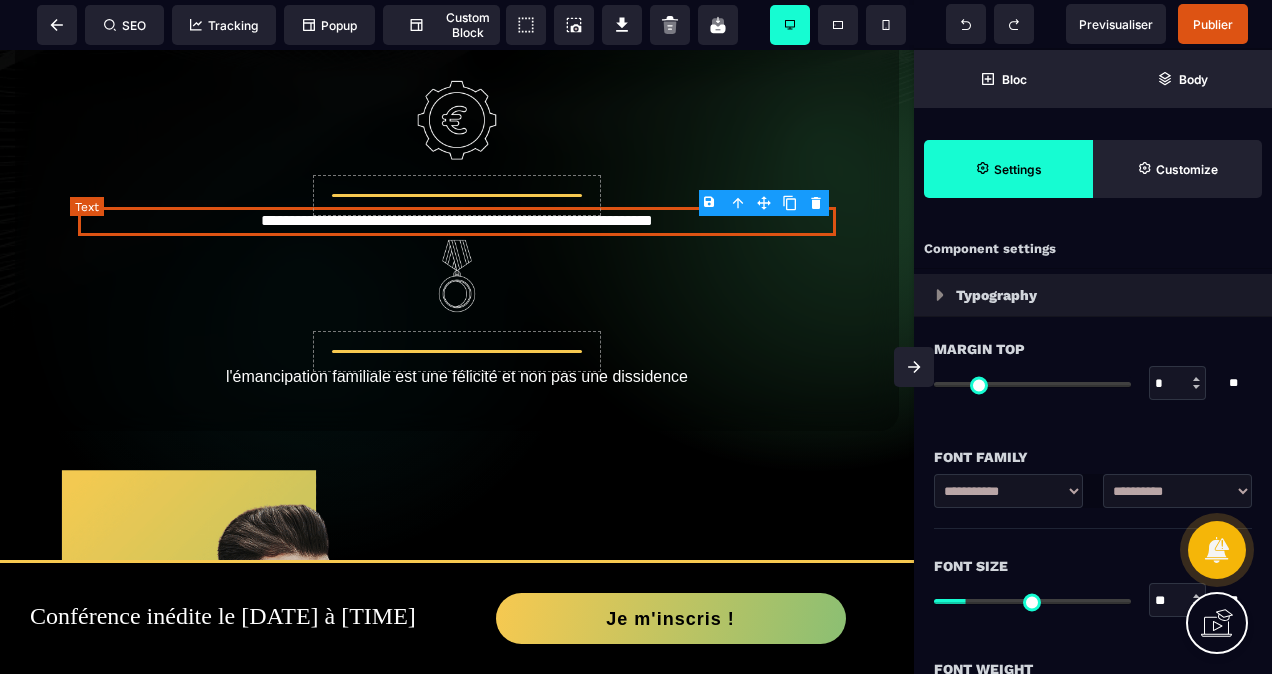 click on "**********" at bounding box center (457, 221) 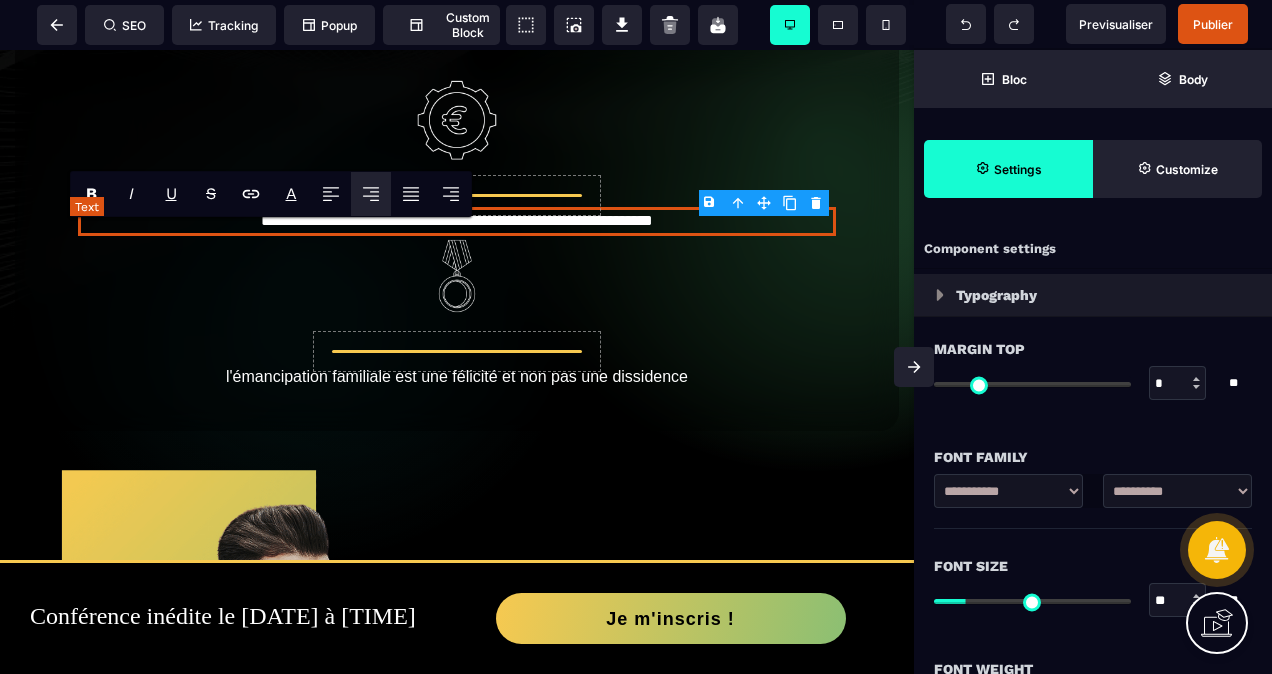 click on "**********" at bounding box center [457, 221] 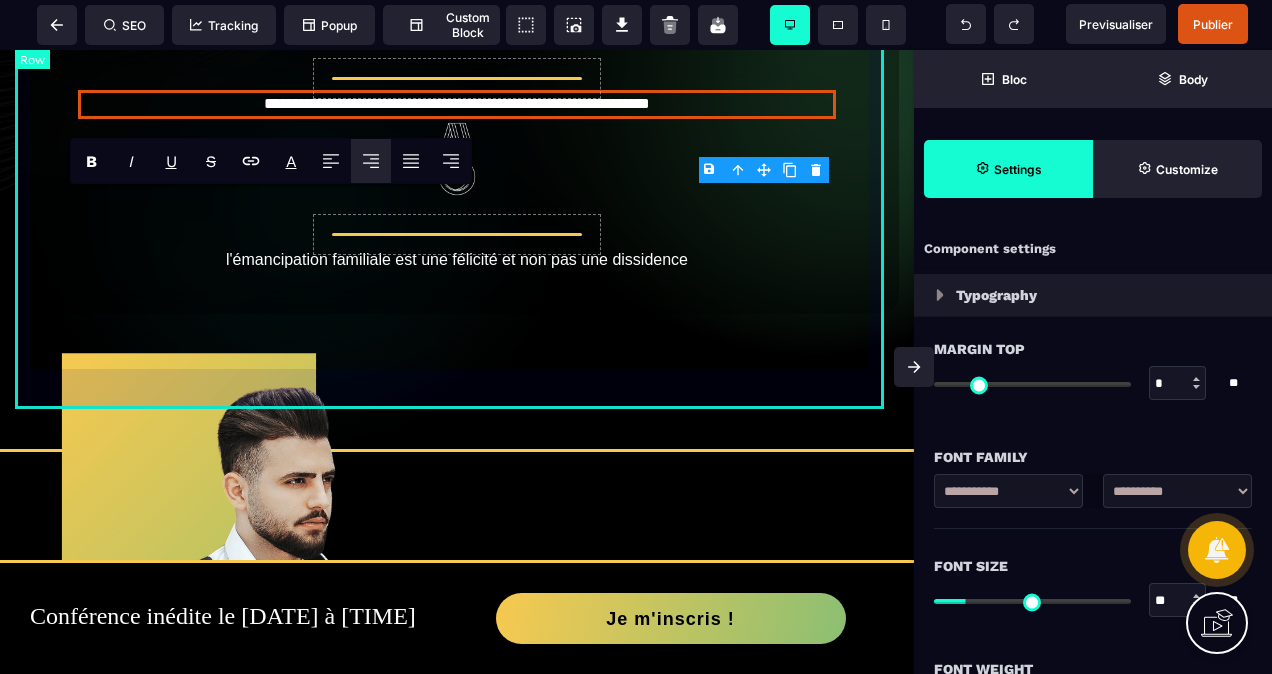 scroll, scrollTop: 839, scrollLeft: 0, axis: vertical 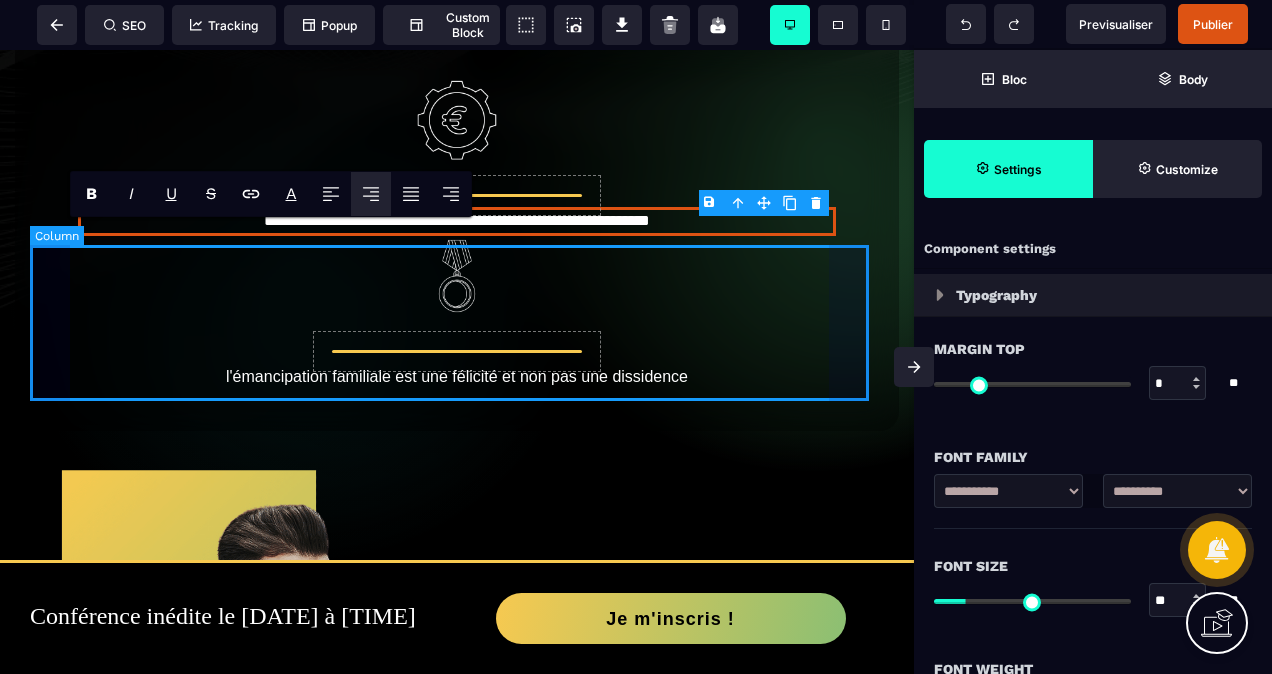 click on "l'émancipation familiale est une félicité et non pas une dissidence" at bounding box center [457, 313] 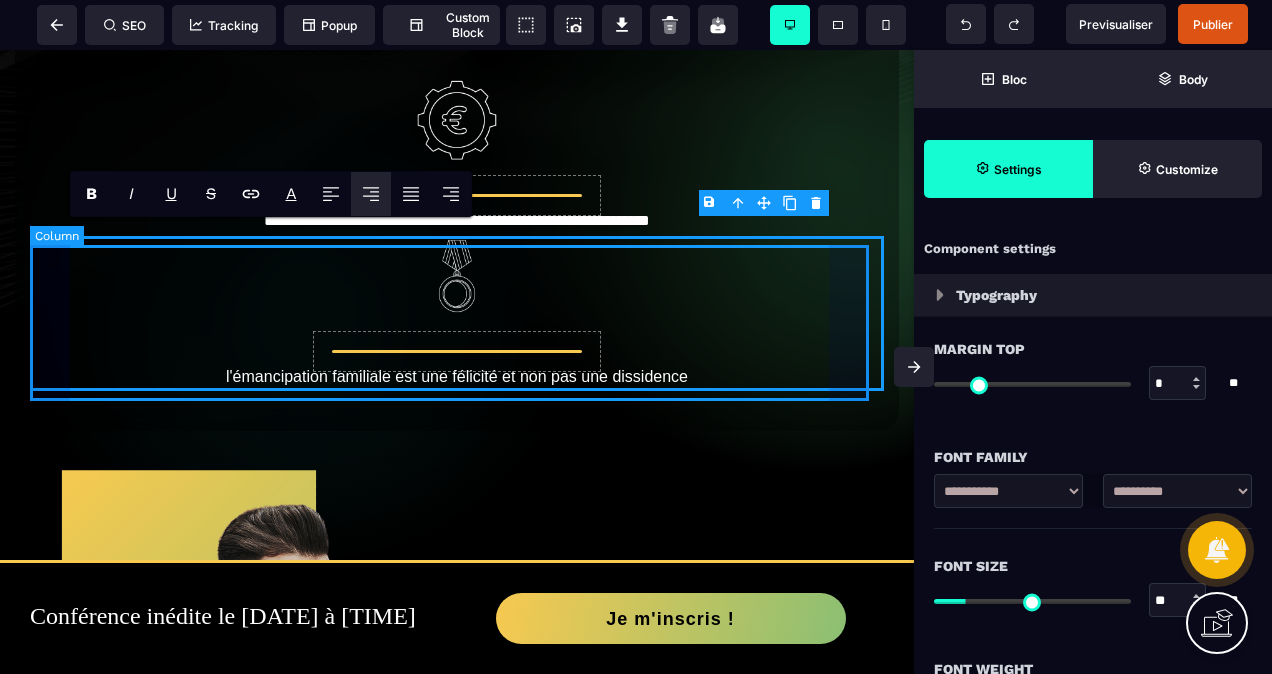 select on "**" 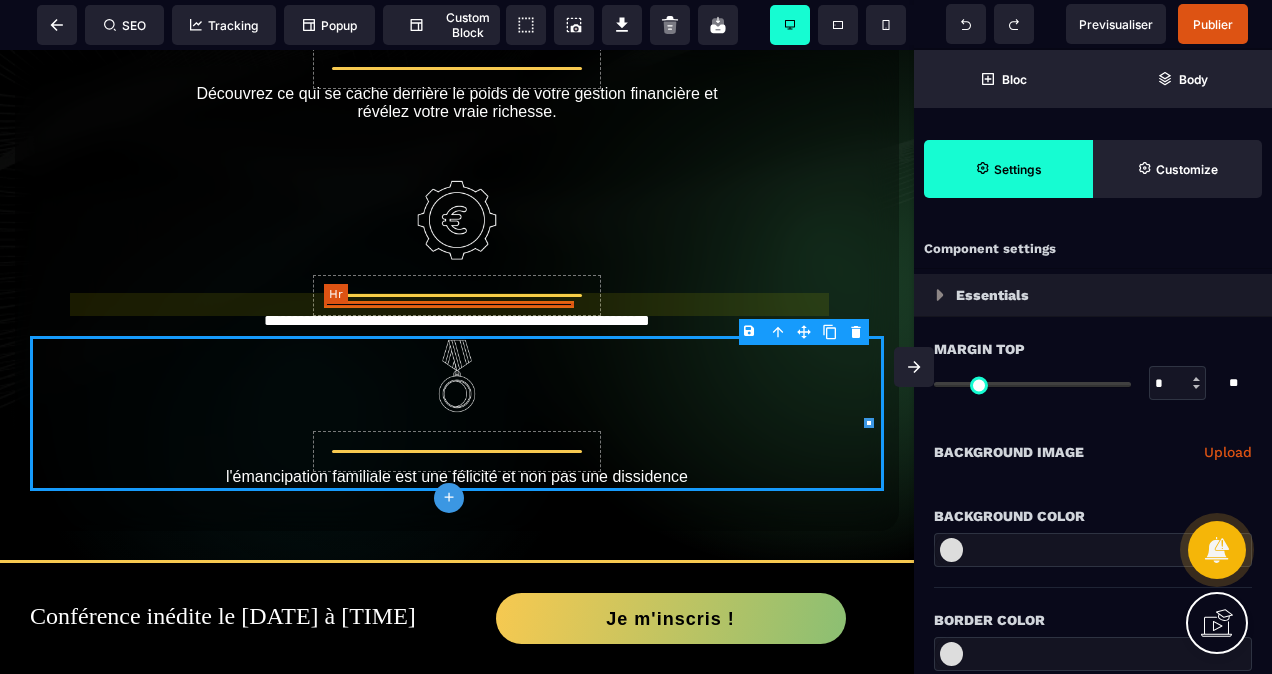 scroll, scrollTop: 939, scrollLeft: 0, axis: vertical 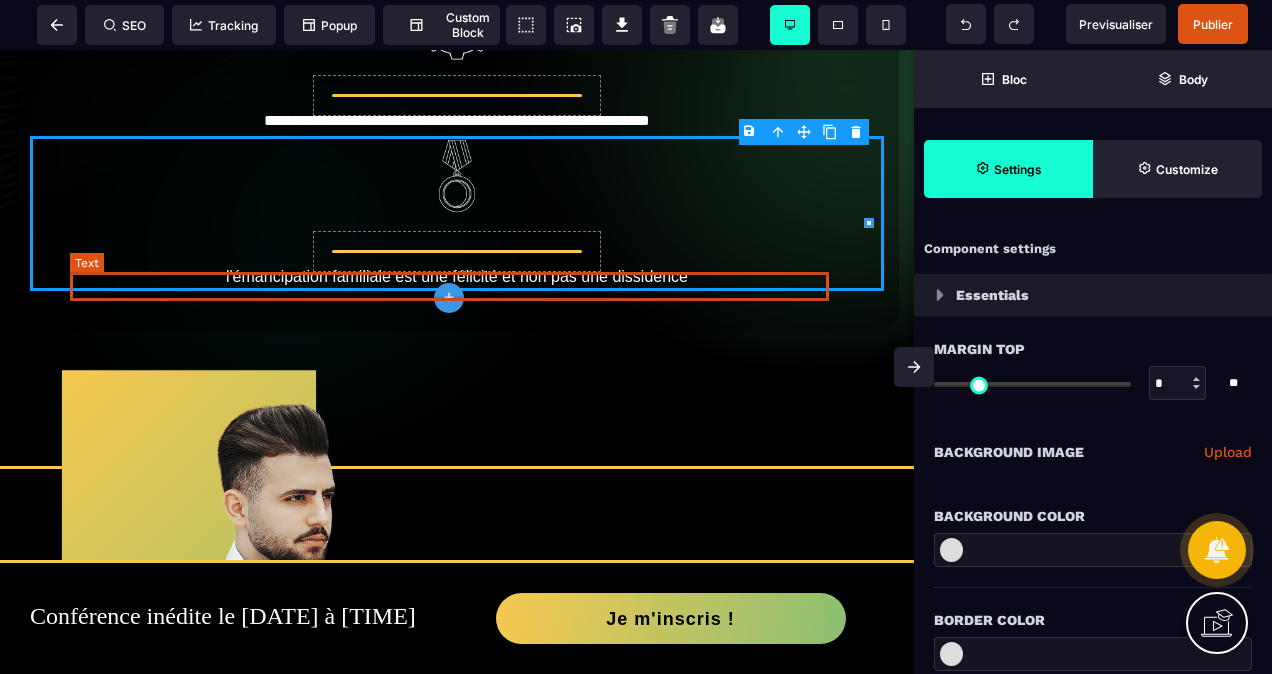 click on "l'émancipation familiale est une félicité et non pas une dissidence" at bounding box center (457, 277) 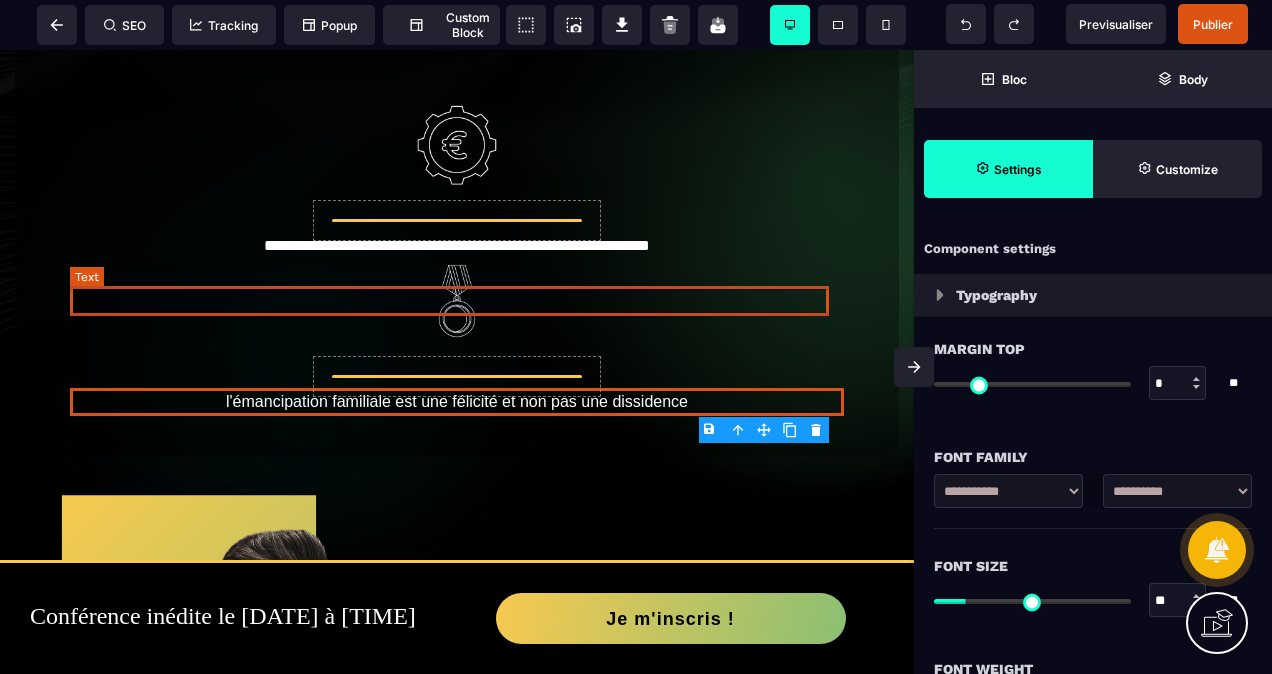 scroll, scrollTop: 839, scrollLeft: 0, axis: vertical 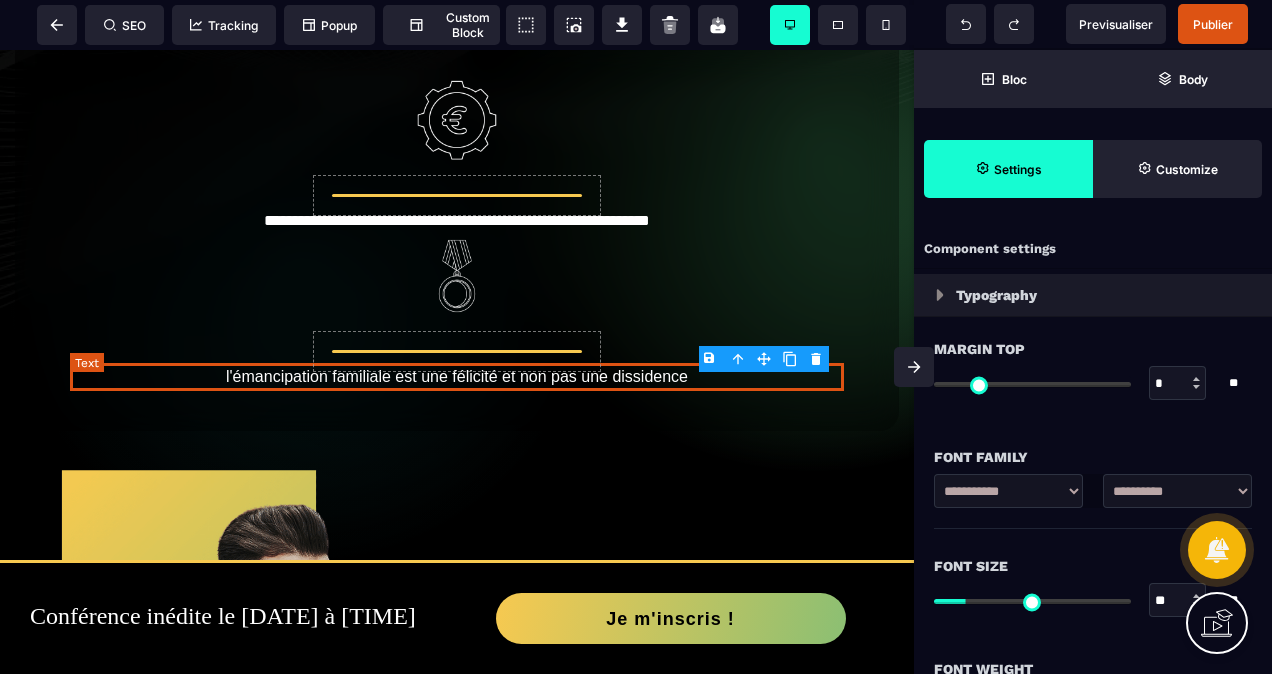 click on "l'émancipation familiale est une félicité et non pas une dissidence" at bounding box center (457, 377) 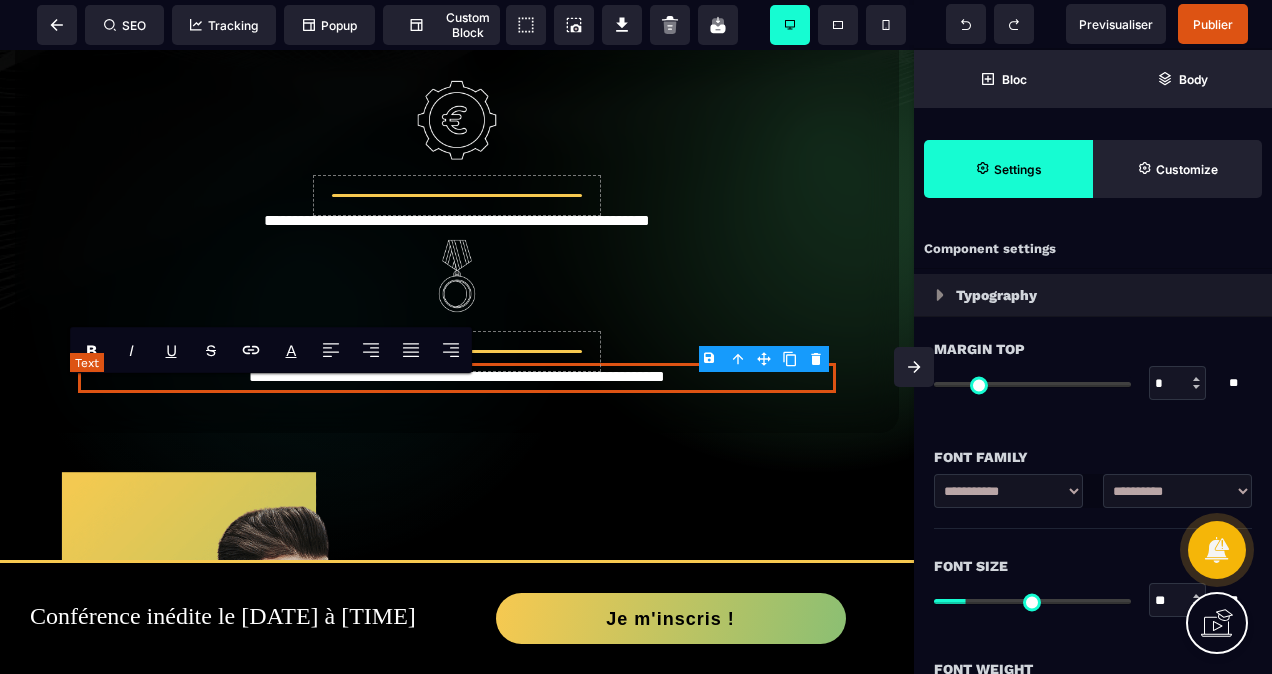 click on "**********" at bounding box center (457, 377) 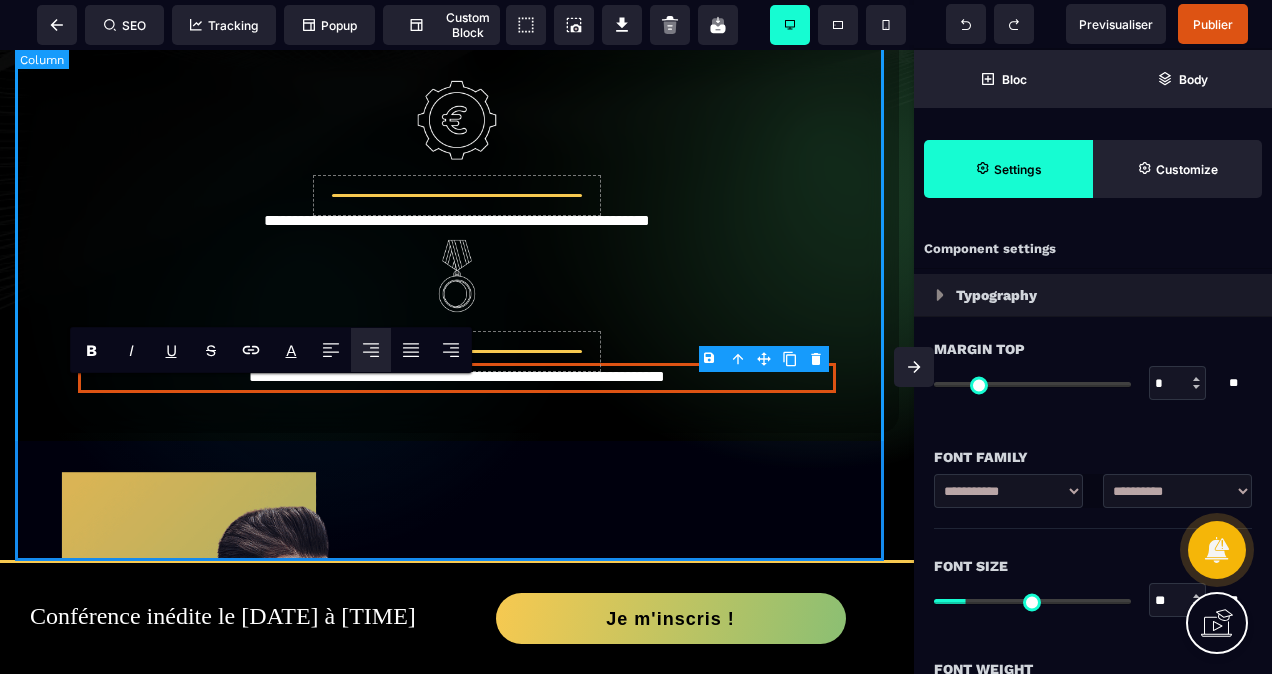 type 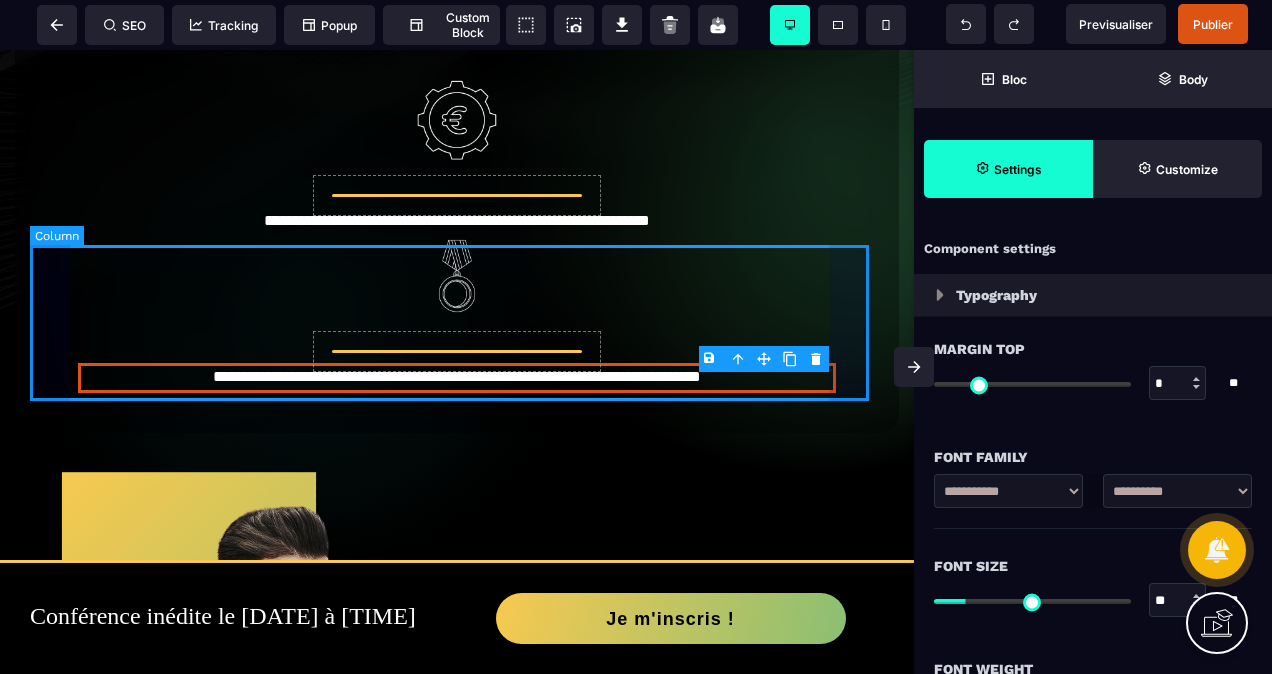 click on "**********" at bounding box center [457, 314] 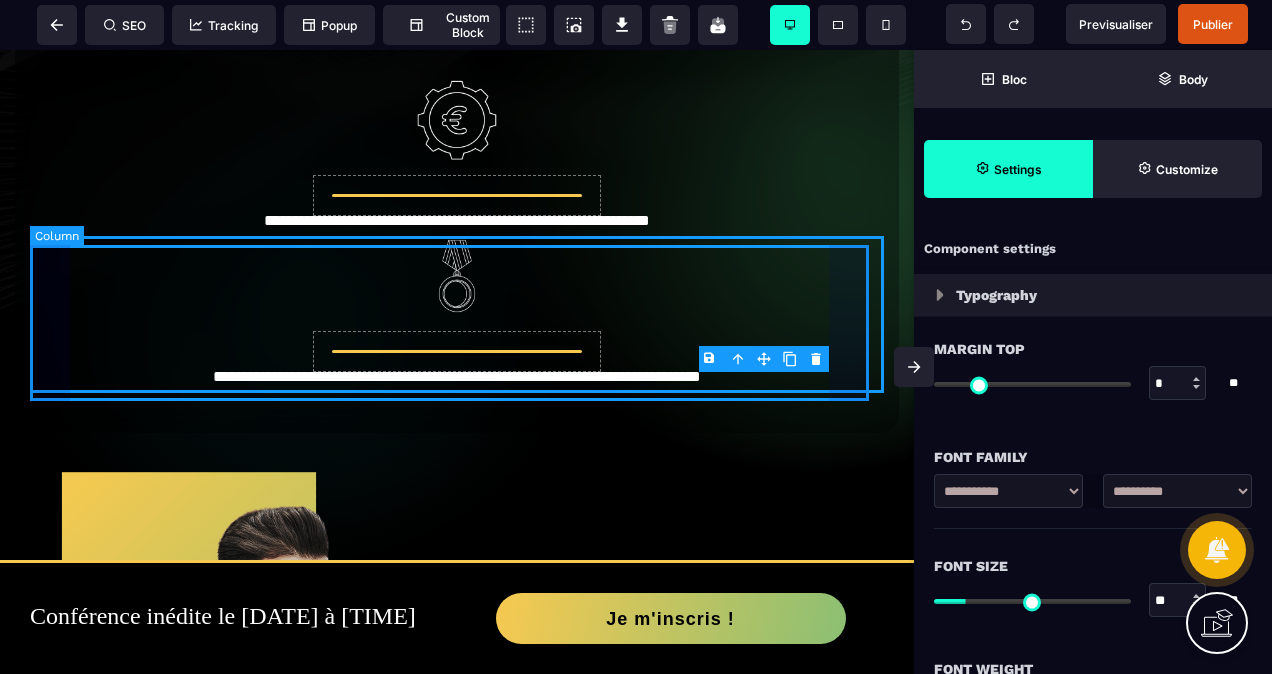 select on "**" 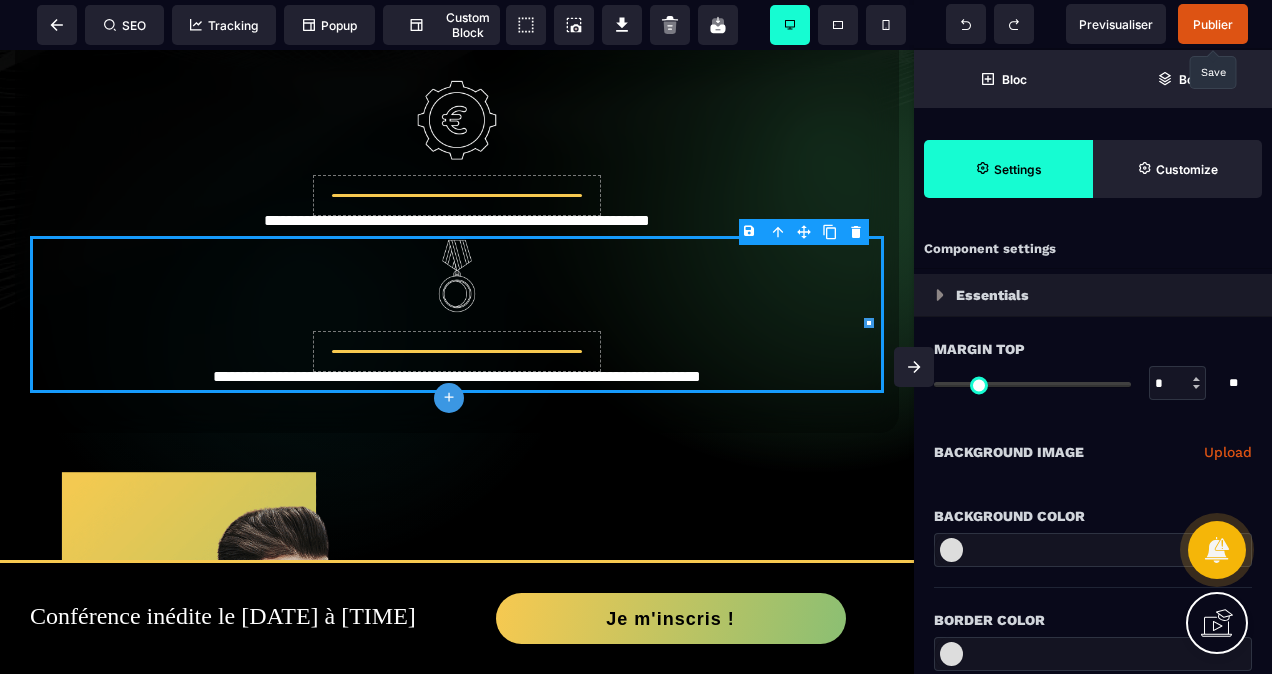 click on "Publier" at bounding box center [1213, 24] 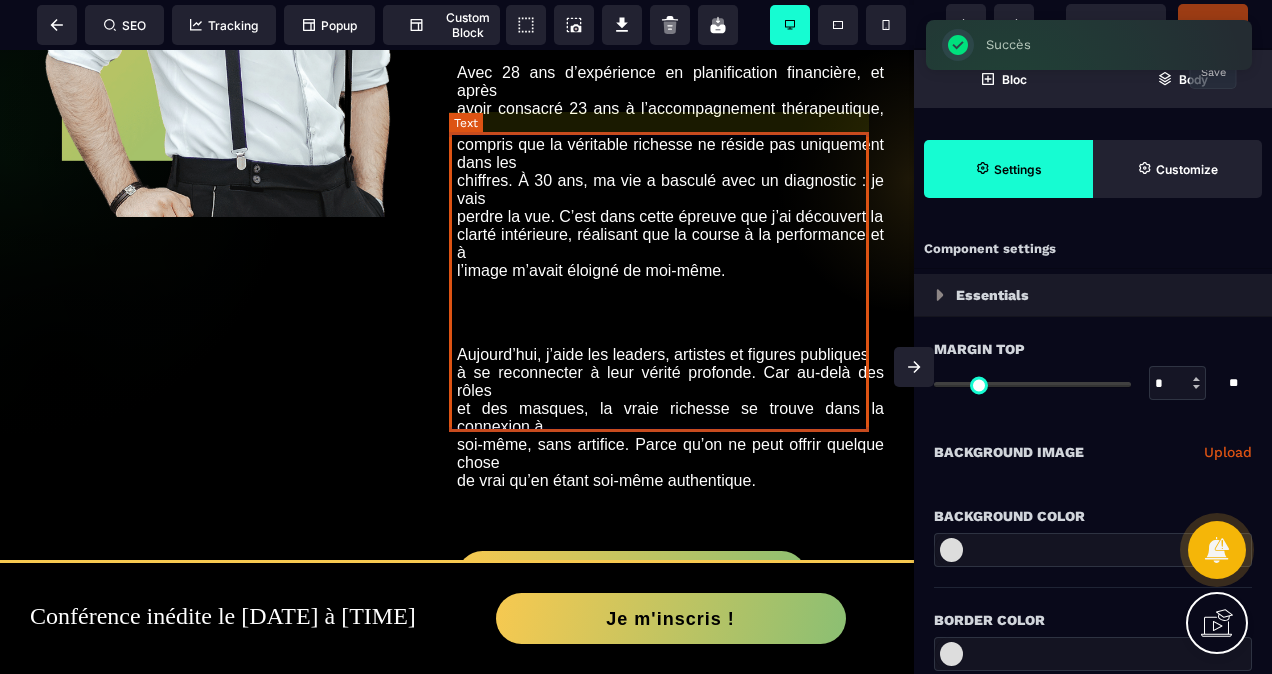 scroll, scrollTop: 1639, scrollLeft: 0, axis: vertical 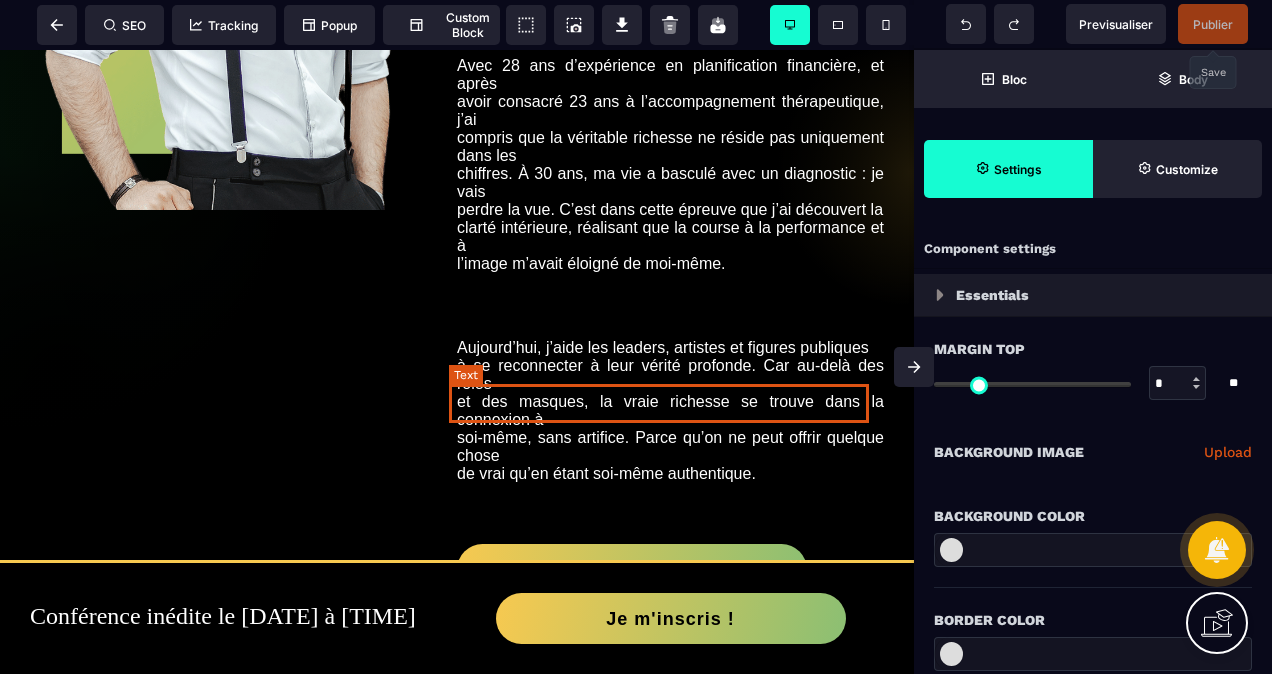 click on "Aujourd’hui, j’aide les leaders, artistes et figures publiques" at bounding box center [670, 348] 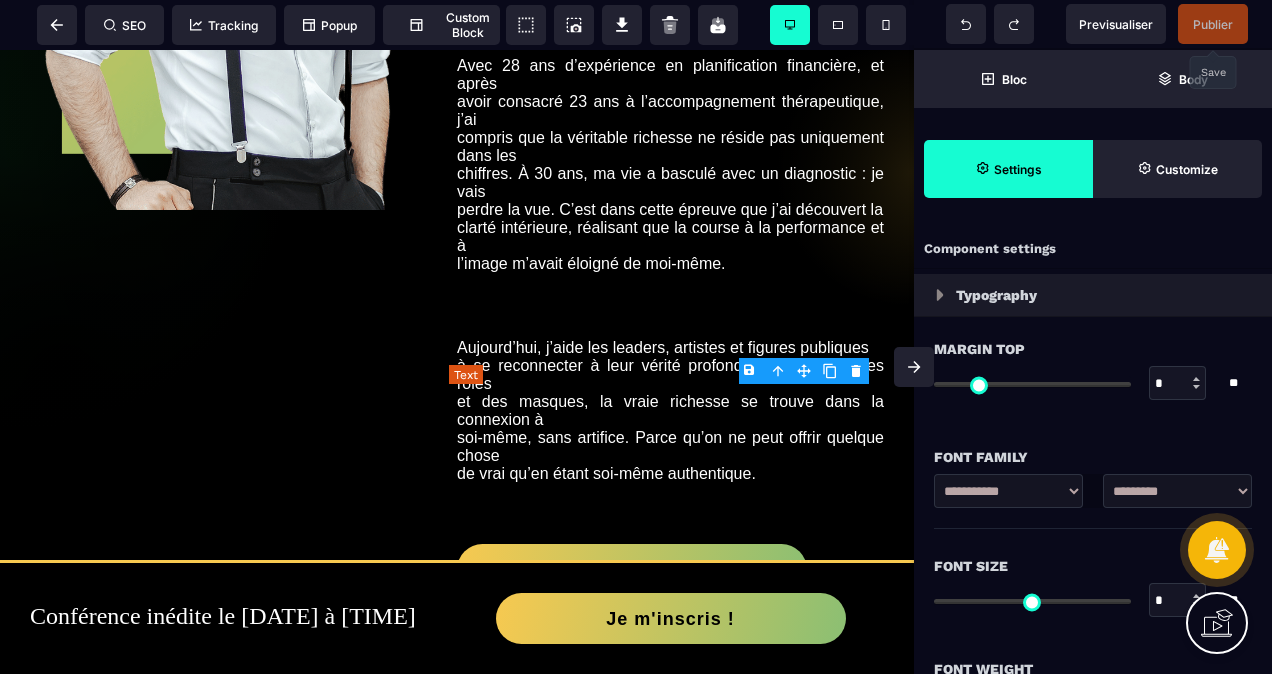 type on "*" 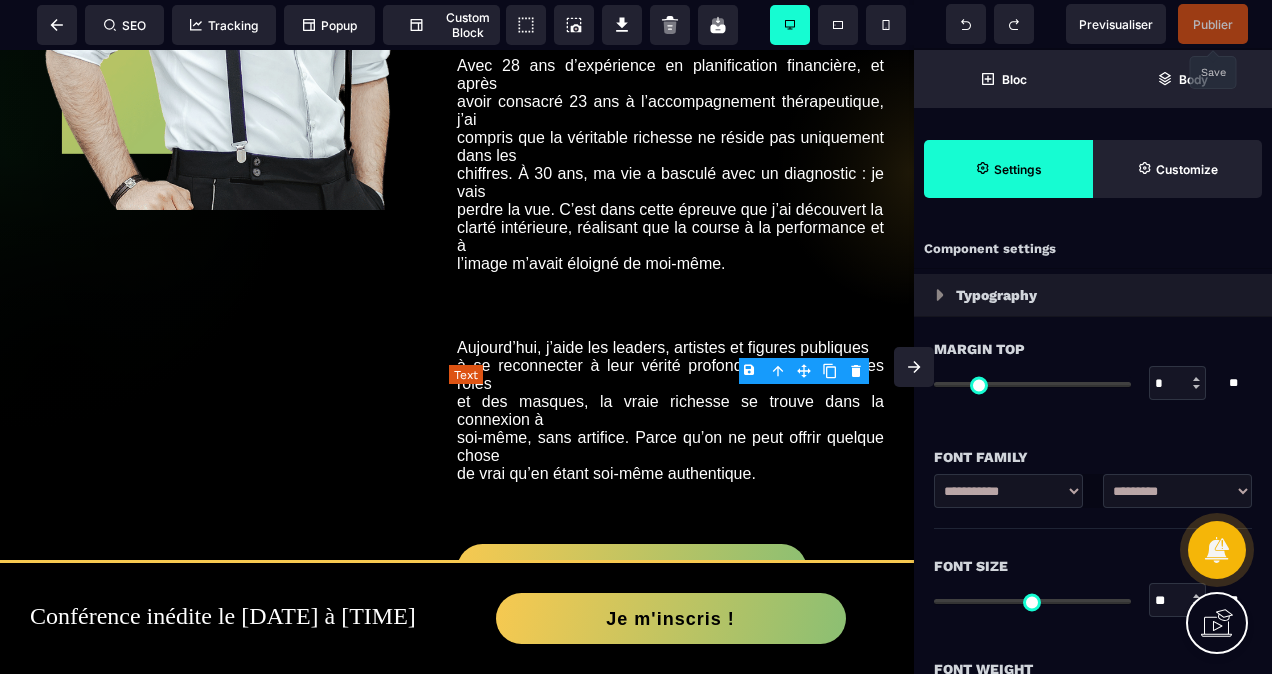 type on "*" 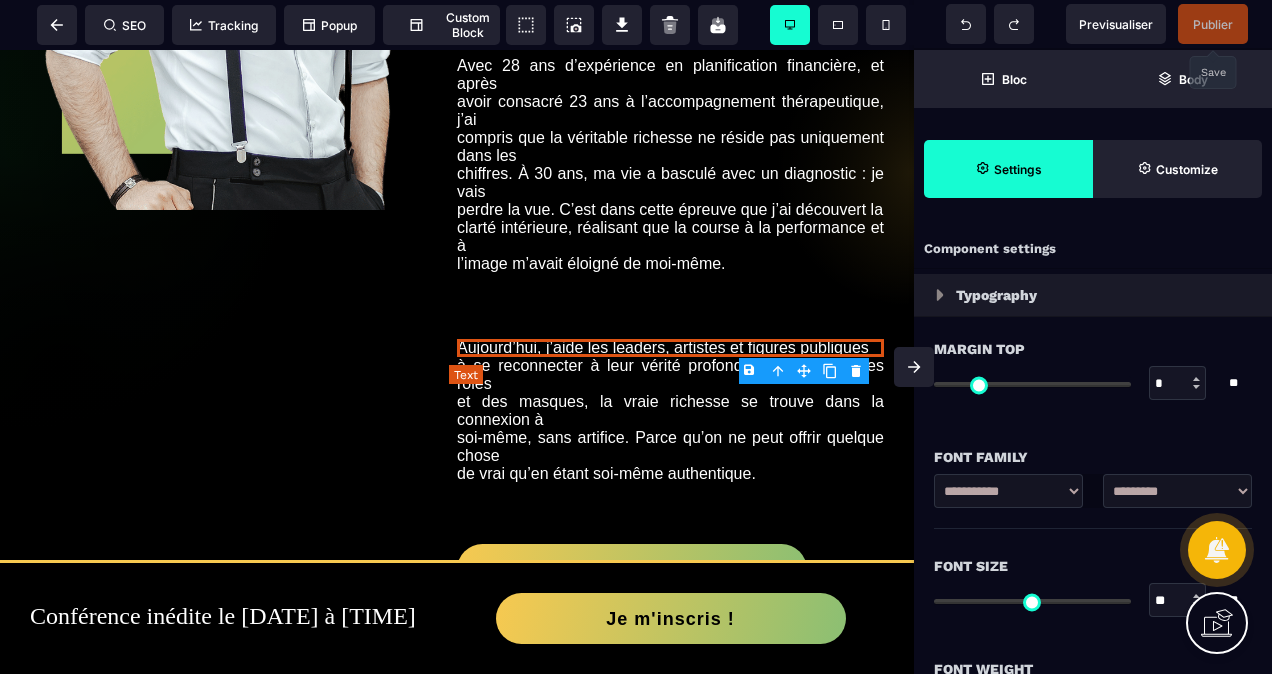 click on "Aujourd’hui, j’aide les leaders, artistes et figures publiques" at bounding box center (670, 348) 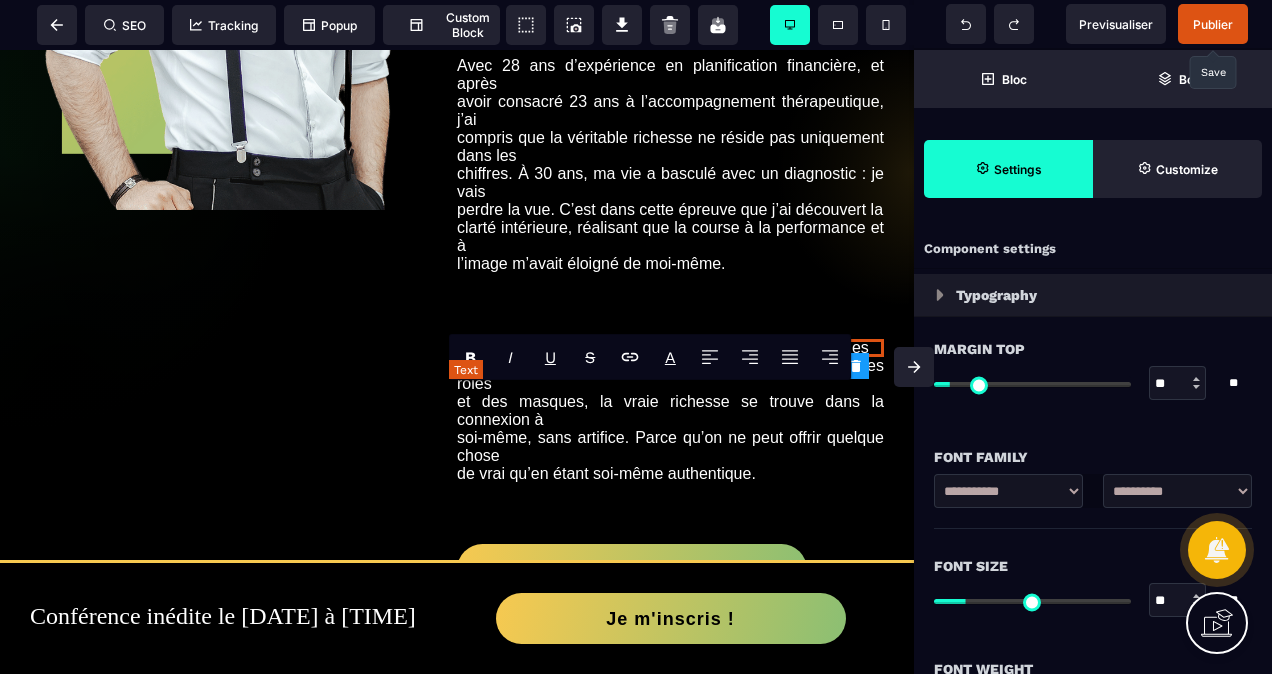 type on "*" 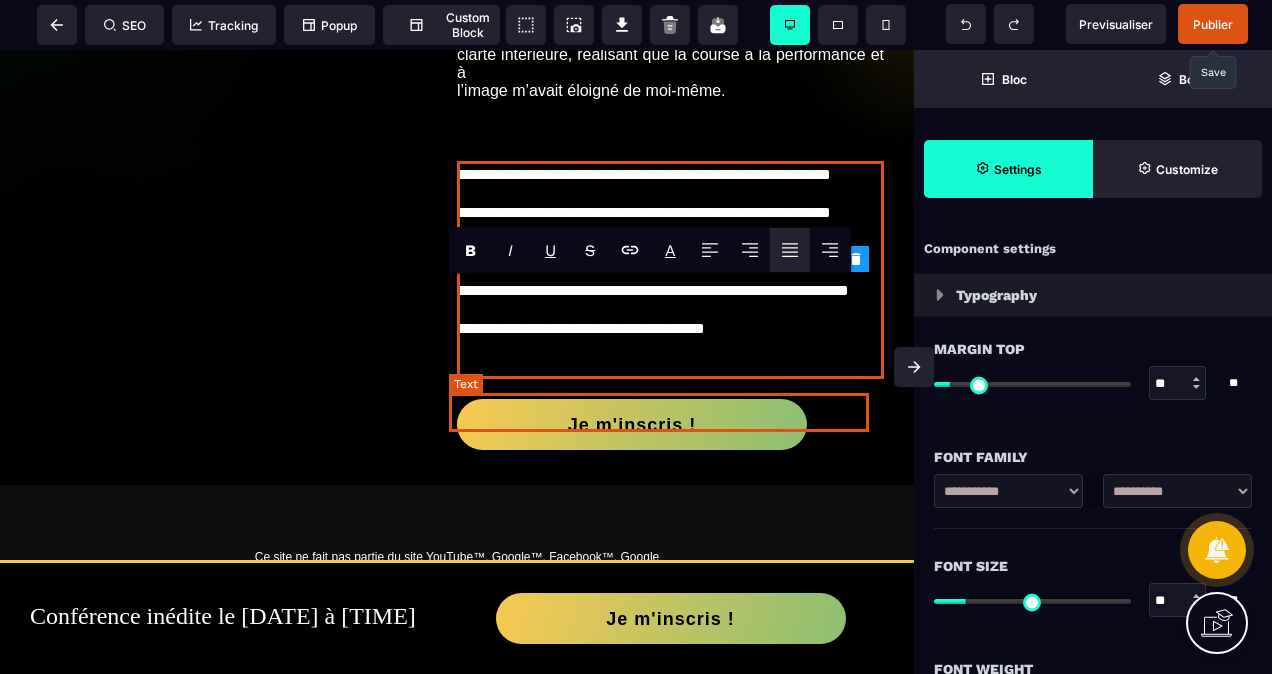 scroll, scrollTop: 1839, scrollLeft: 0, axis: vertical 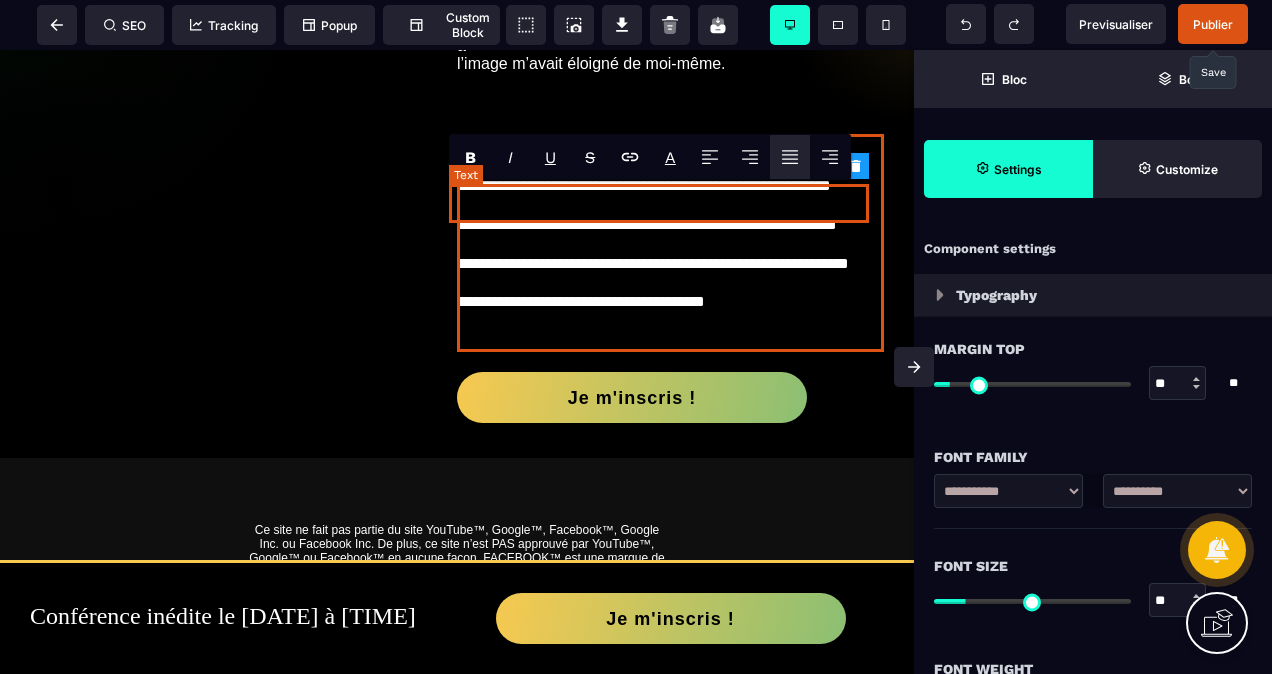 click on "**********" at bounding box center [666, 158] 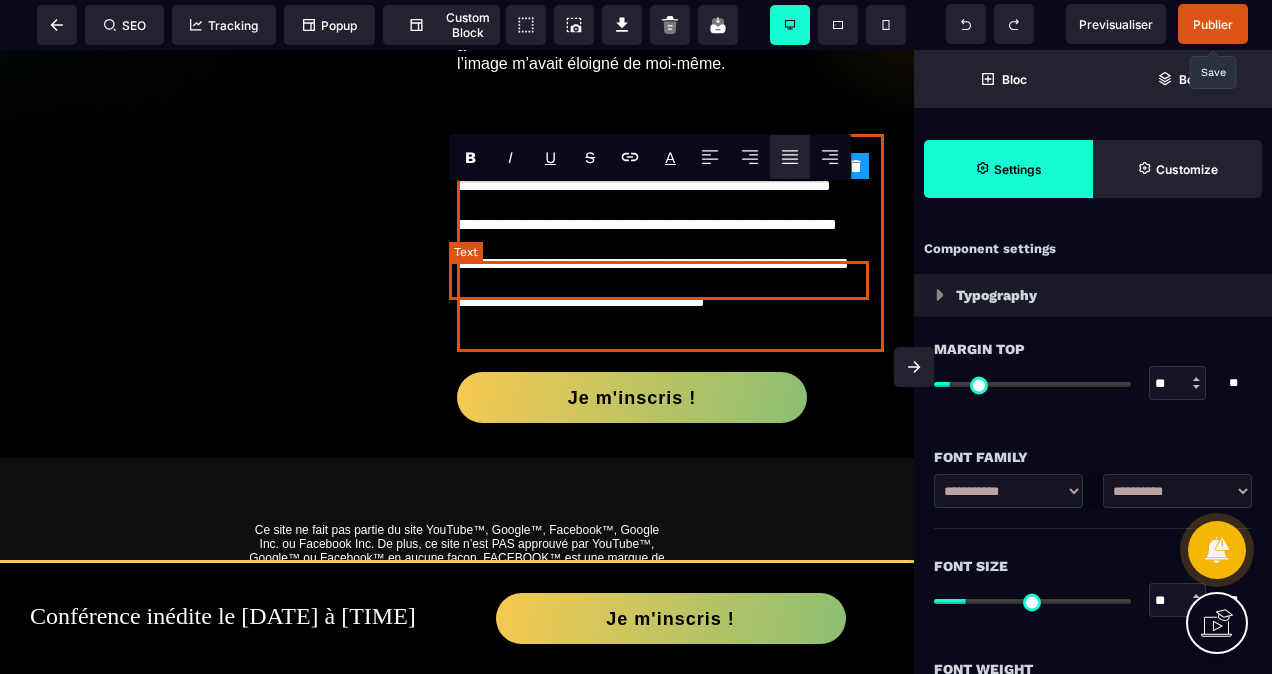 type 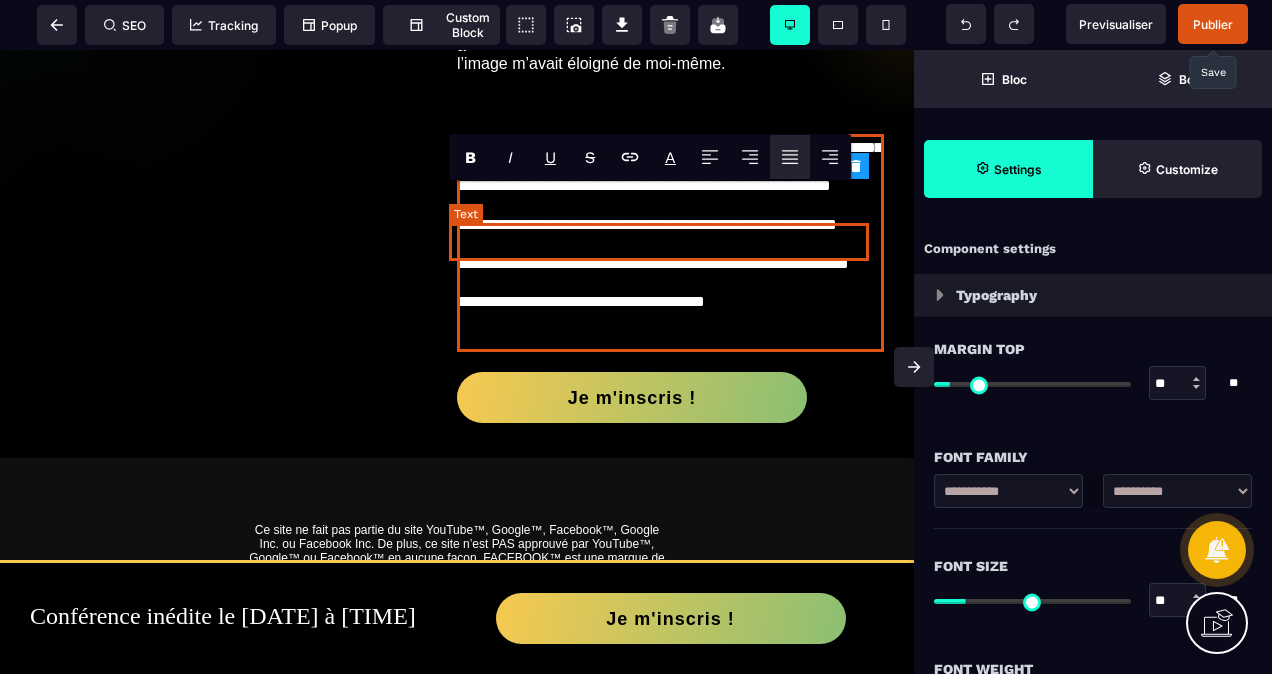 click on "**********" at bounding box center (666, 196) 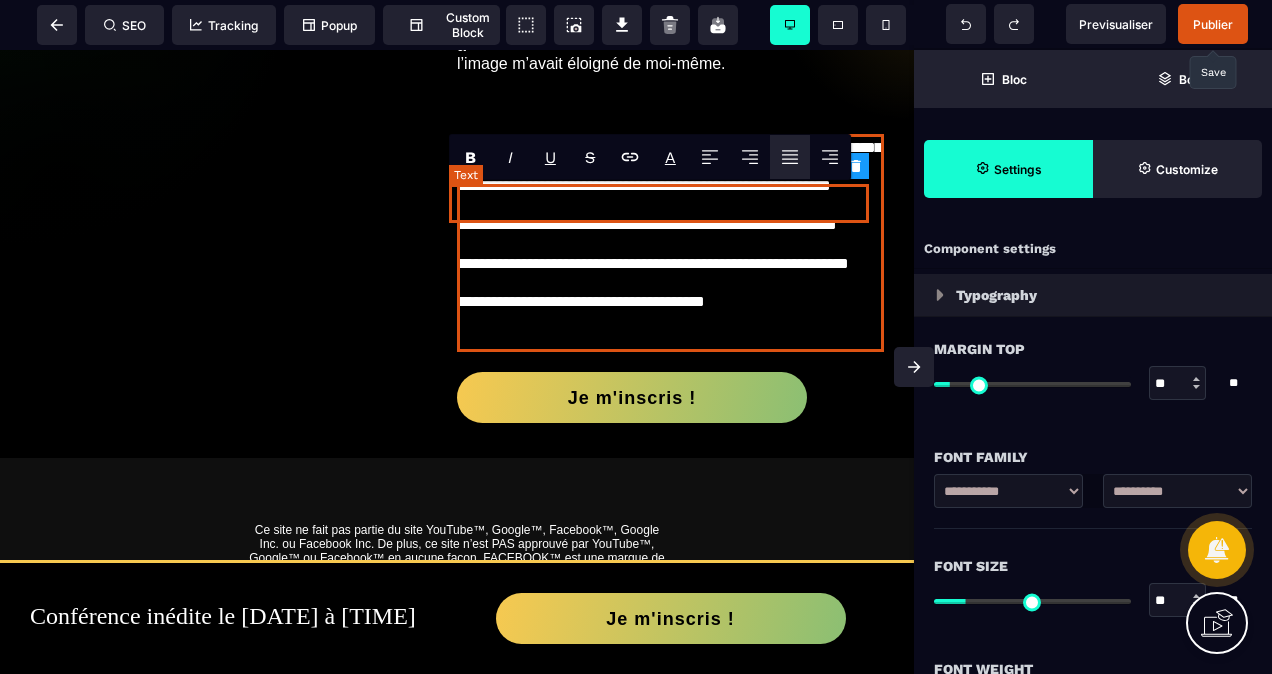 click on "**********" at bounding box center (666, 158) 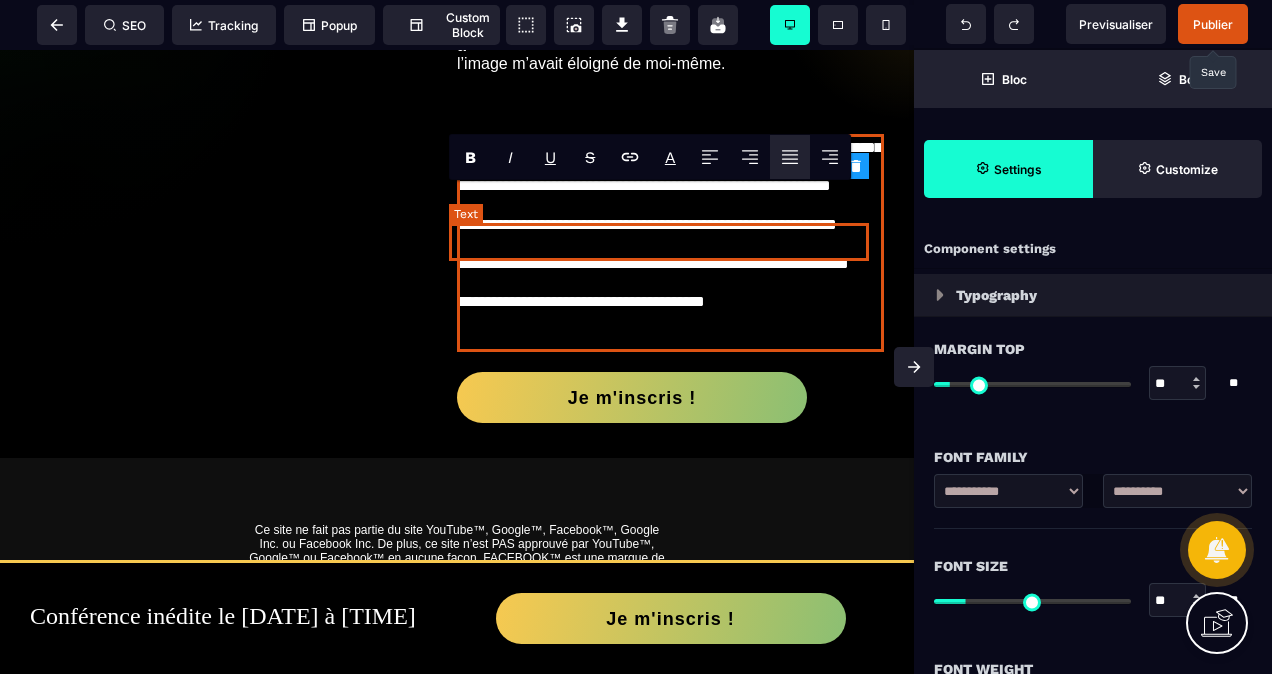 click on "**********" at bounding box center (666, 196) 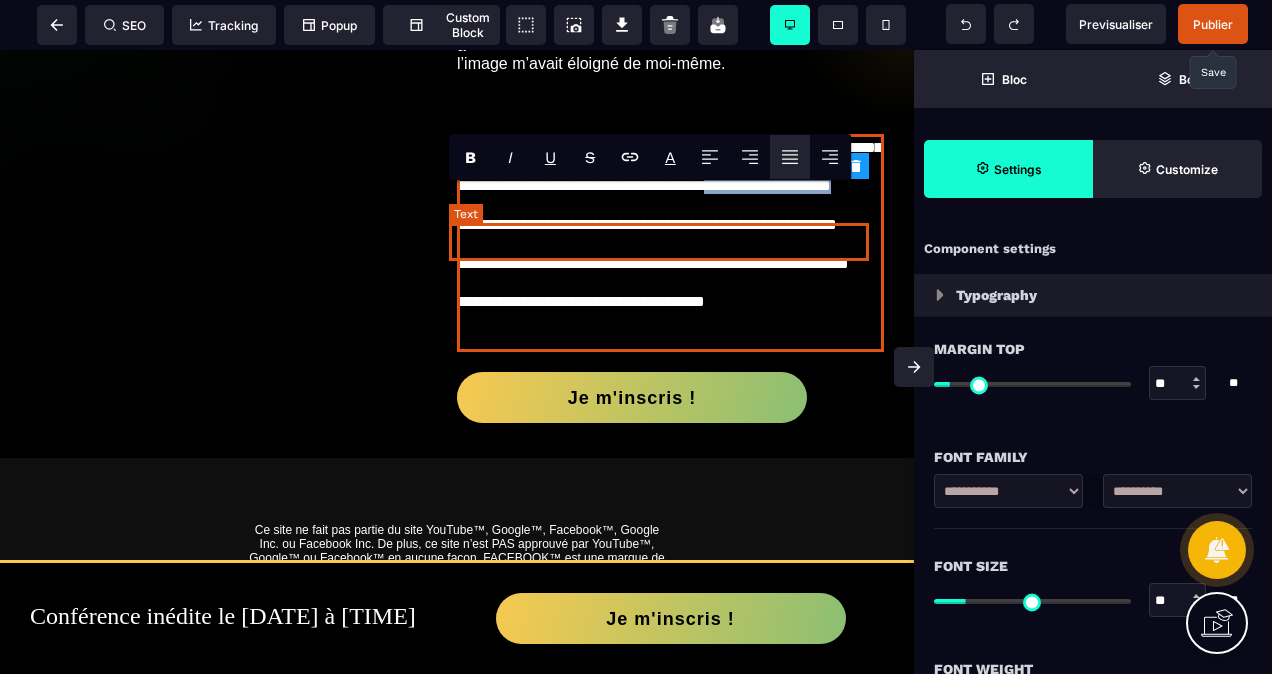 drag, startPoint x: 777, startPoint y: 230, endPoint x: 534, endPoint y: 246, distance: 243.52618 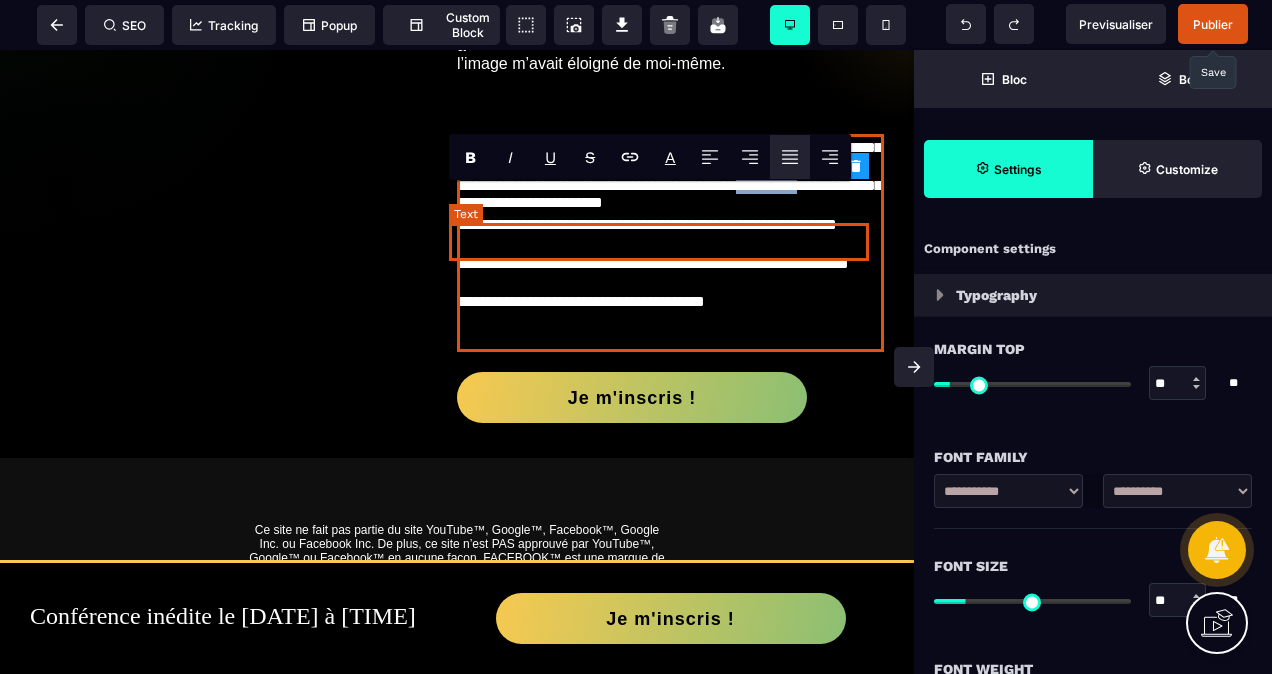 drag, startPoint x: 547, startPoint y: 253, endPoint x: 468, endPoint y: 256, distance: 79.05694 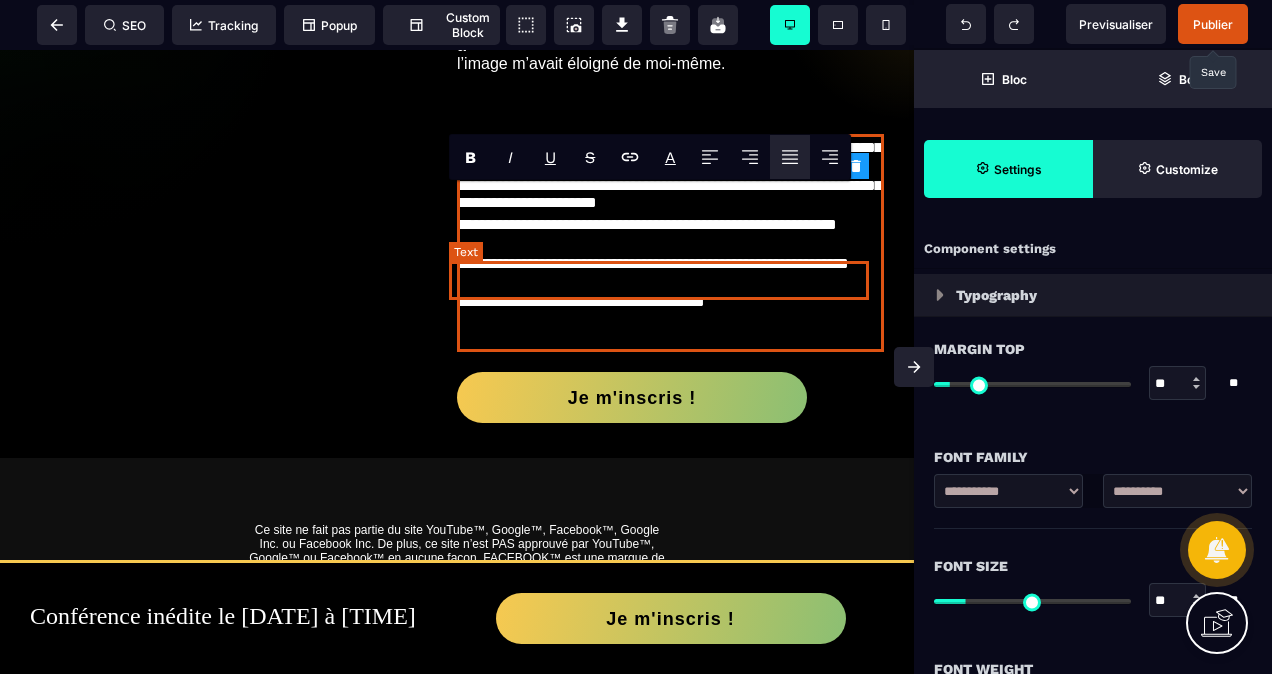 click on "**********" at bounding box center (666, 235) 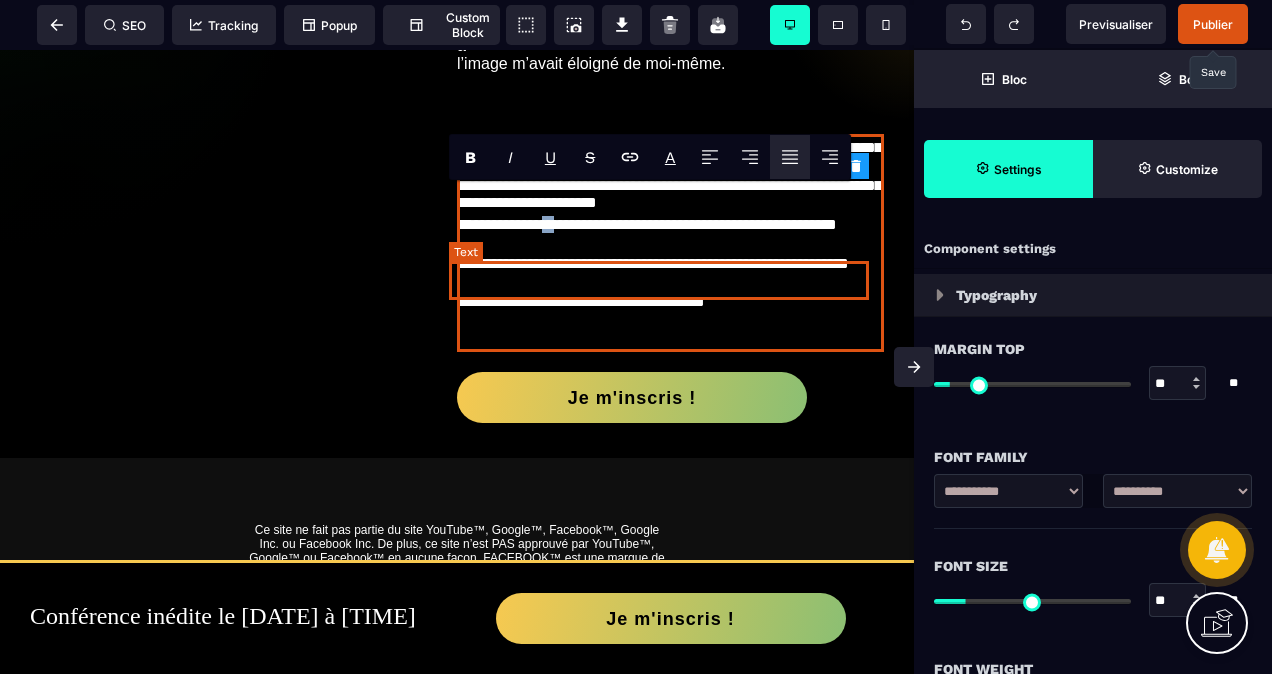 click on "**********" at bounding box center (666, 235) 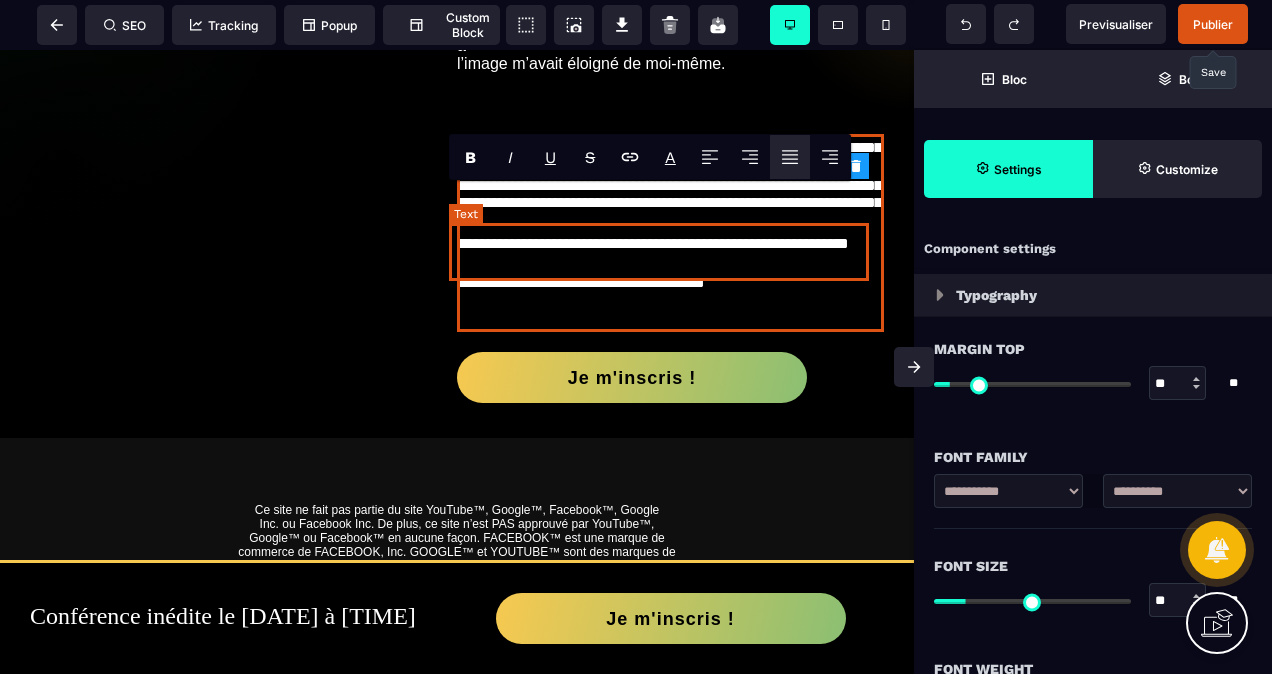 click on "**********" at bounding box center [666, 206] 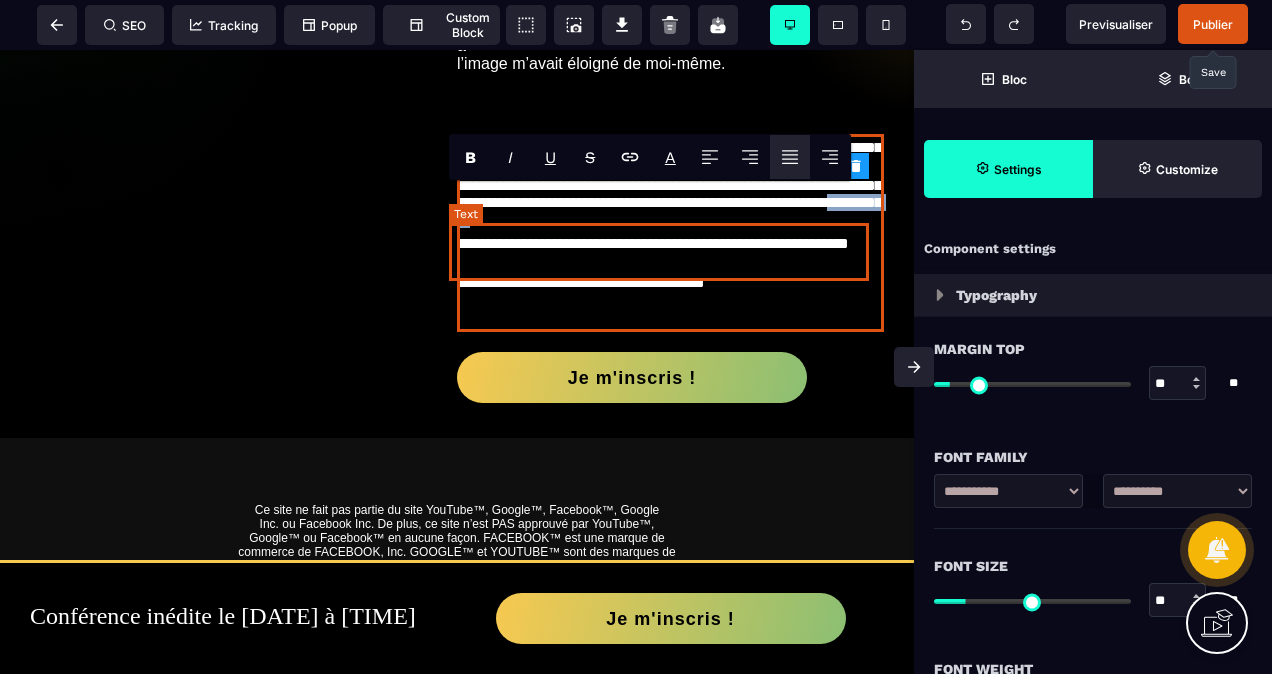 drag, startPoint x: 665, startPoint y: 273, endPoint x: 754, endPoint y: 268, distance: 89.140335 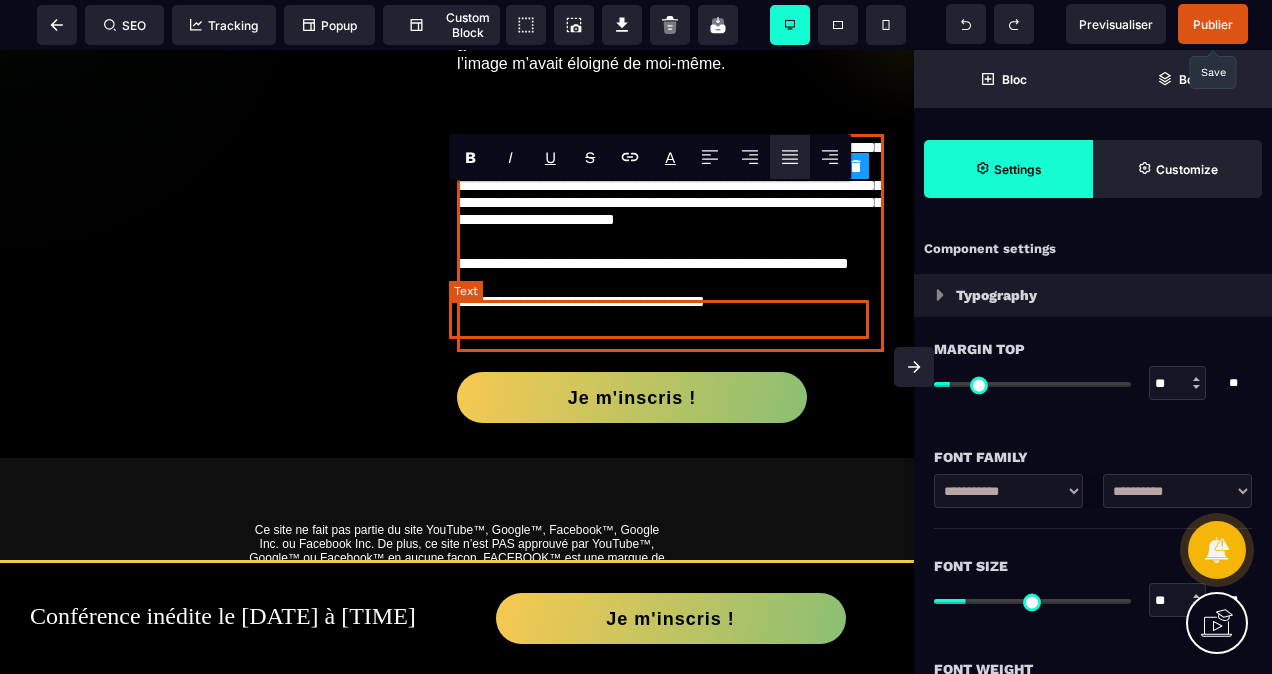 click on "**********" at bounding box center (666, 274) 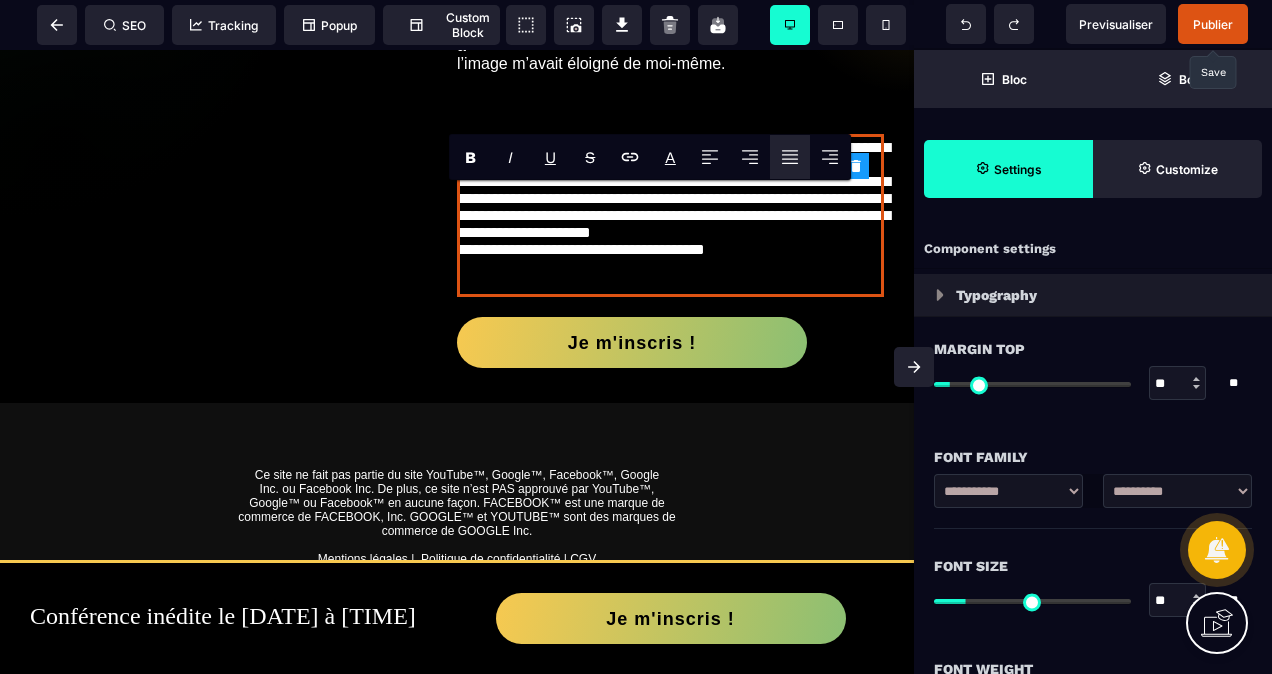 click on "Publier" at bounding box center (1213, 24) 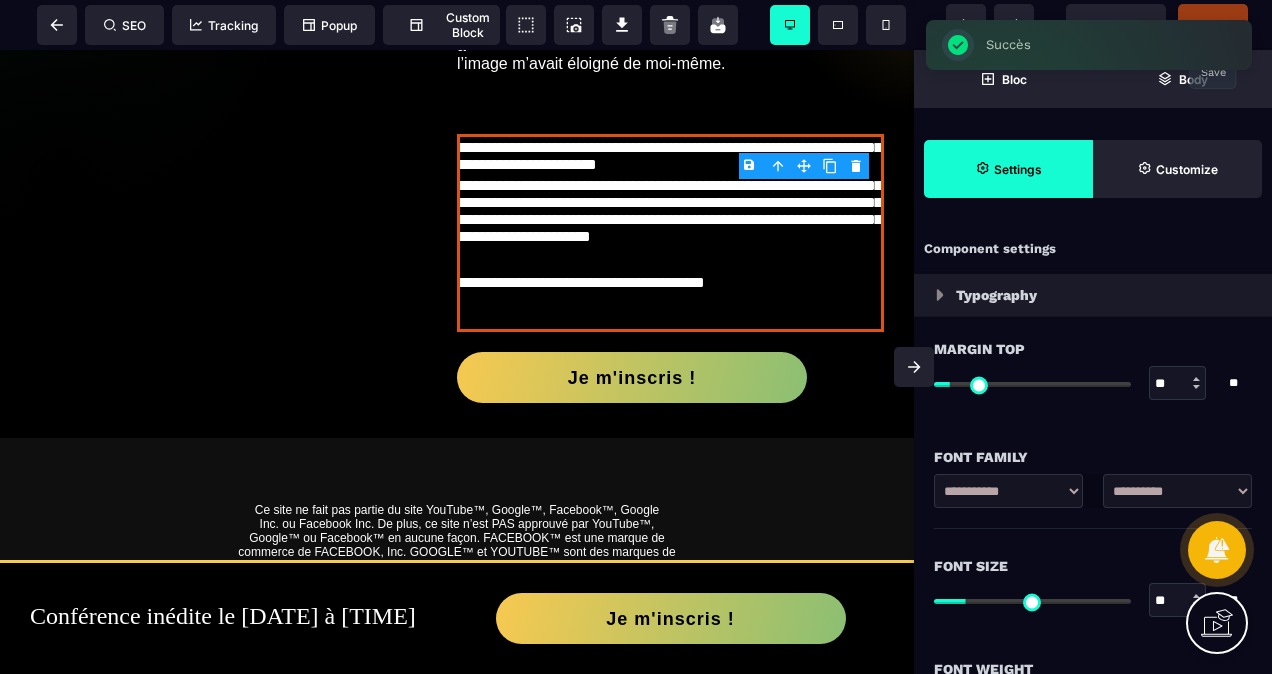 click on "B I U S
A [NAME]
Text
SEO
Tracking
Popup" at bounding box center (636, 337) 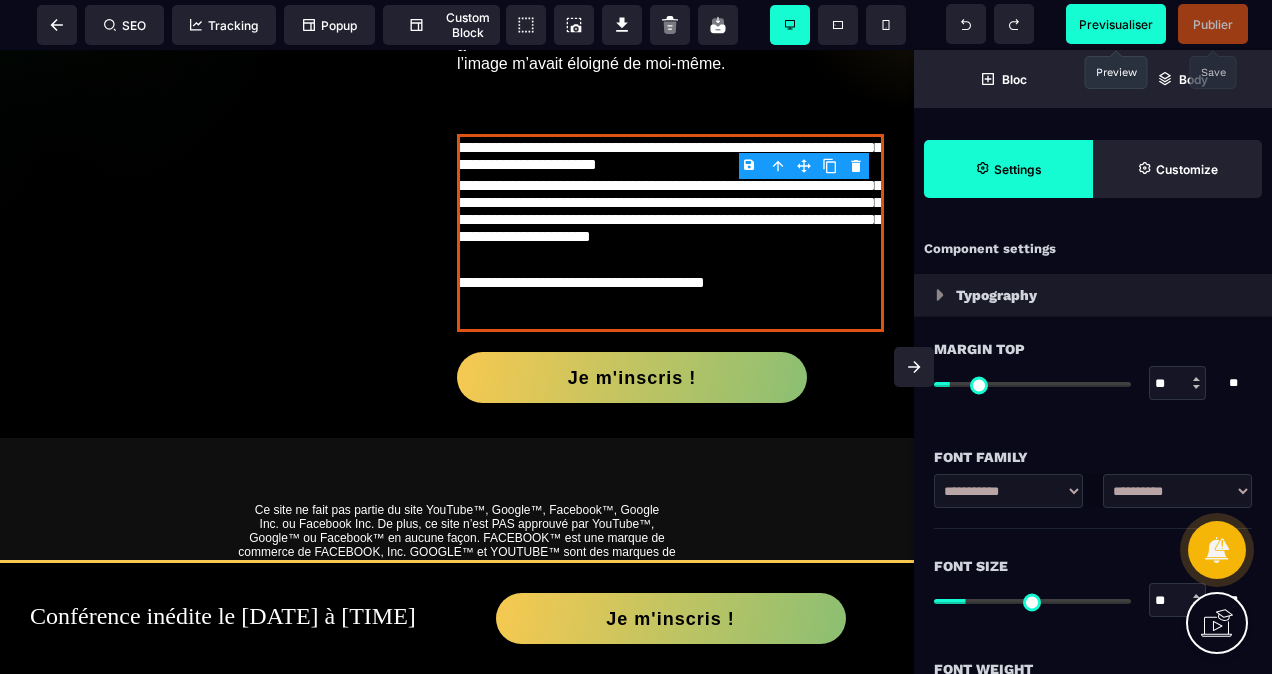 click on "Previsualiser" at bounding box center (1116, 24) 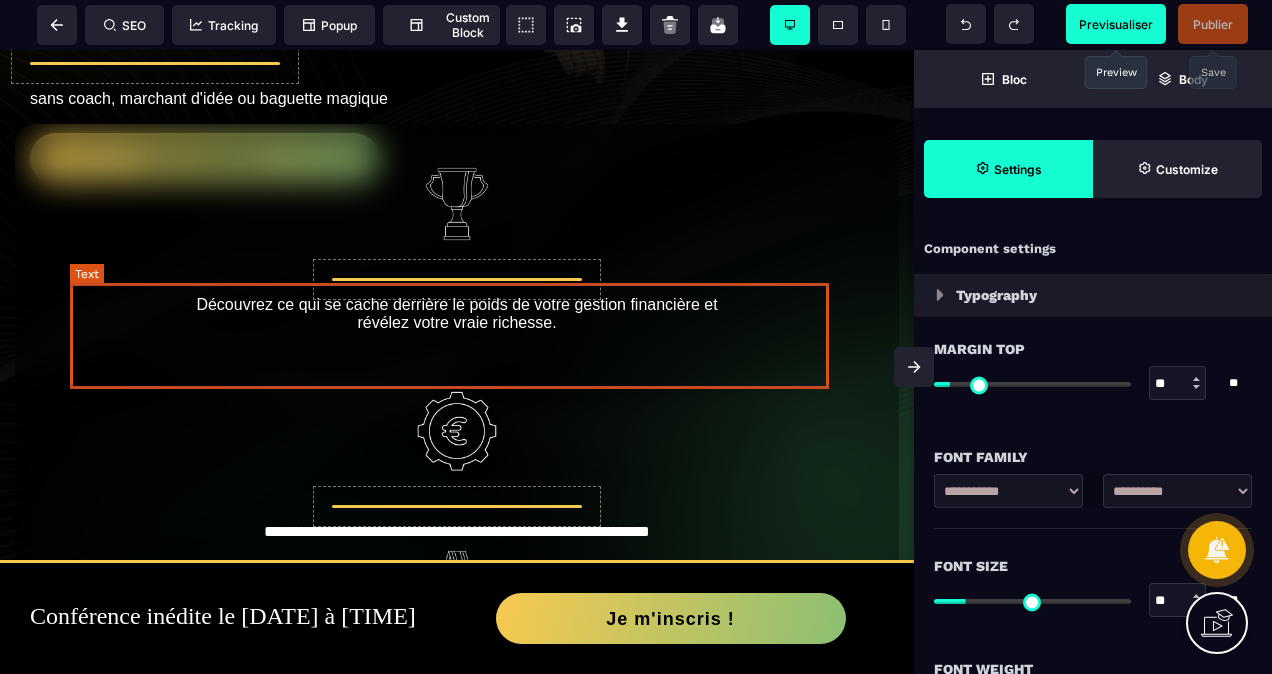 scroll, scrollTop: 539, scrollLeft: 0, axis: vertical 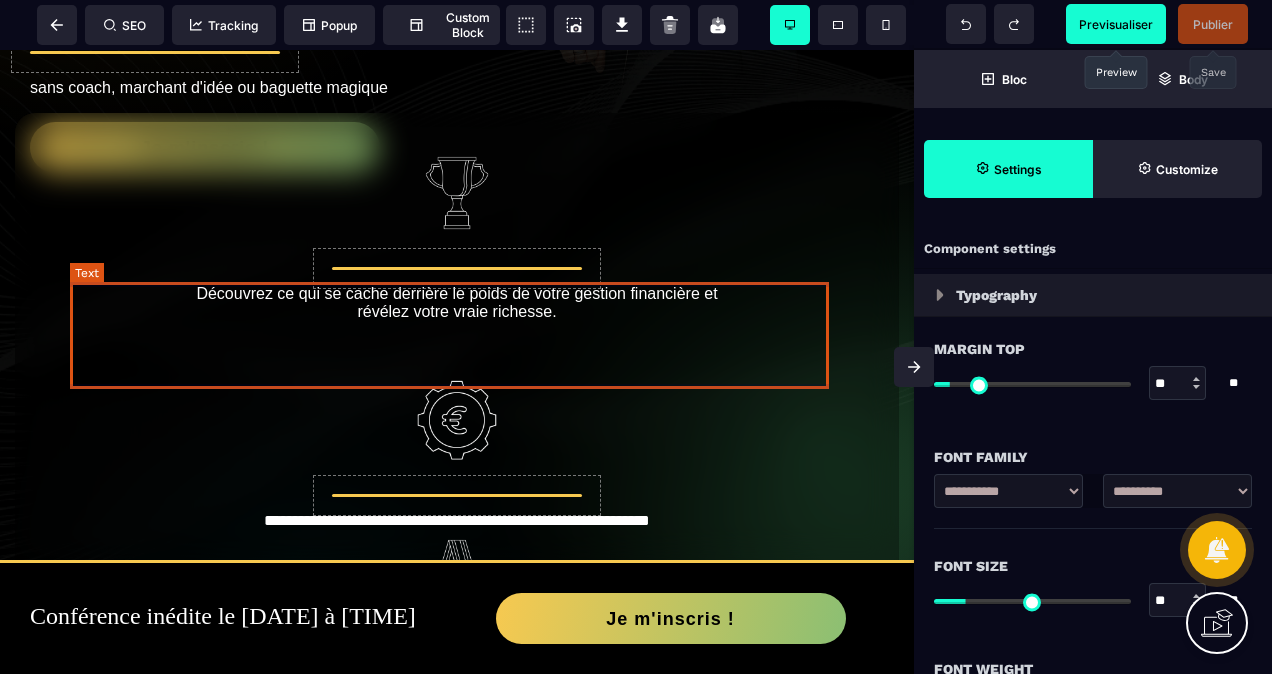 click on "Découvrez ce qui se cache derrière le poids de votre gestion financière et révélez votre vraie richesse." at bounding box center [457, 330] 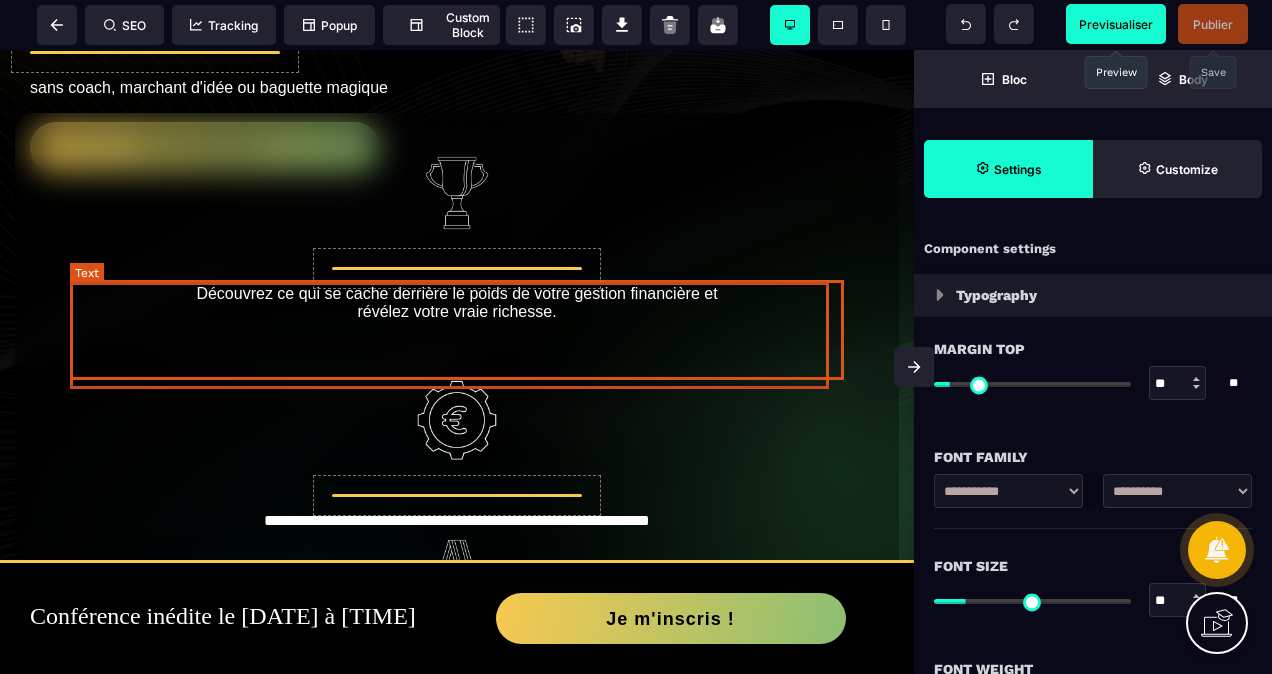 select on "***" 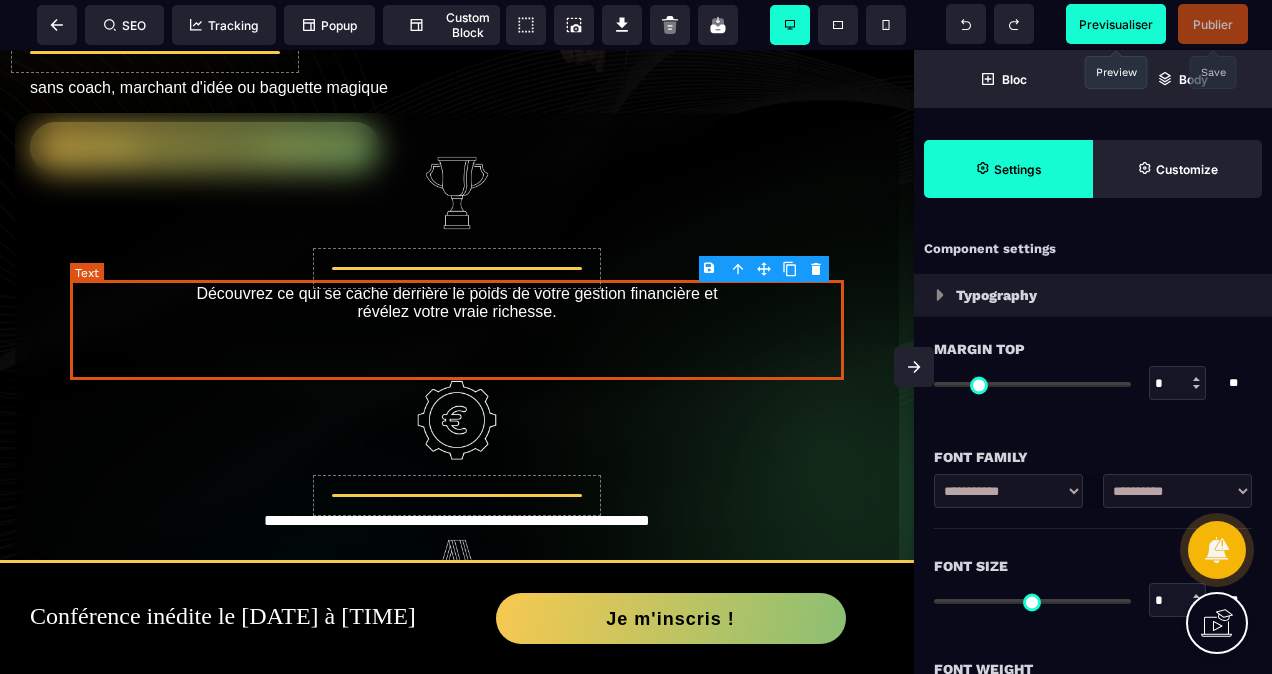 type on "**" 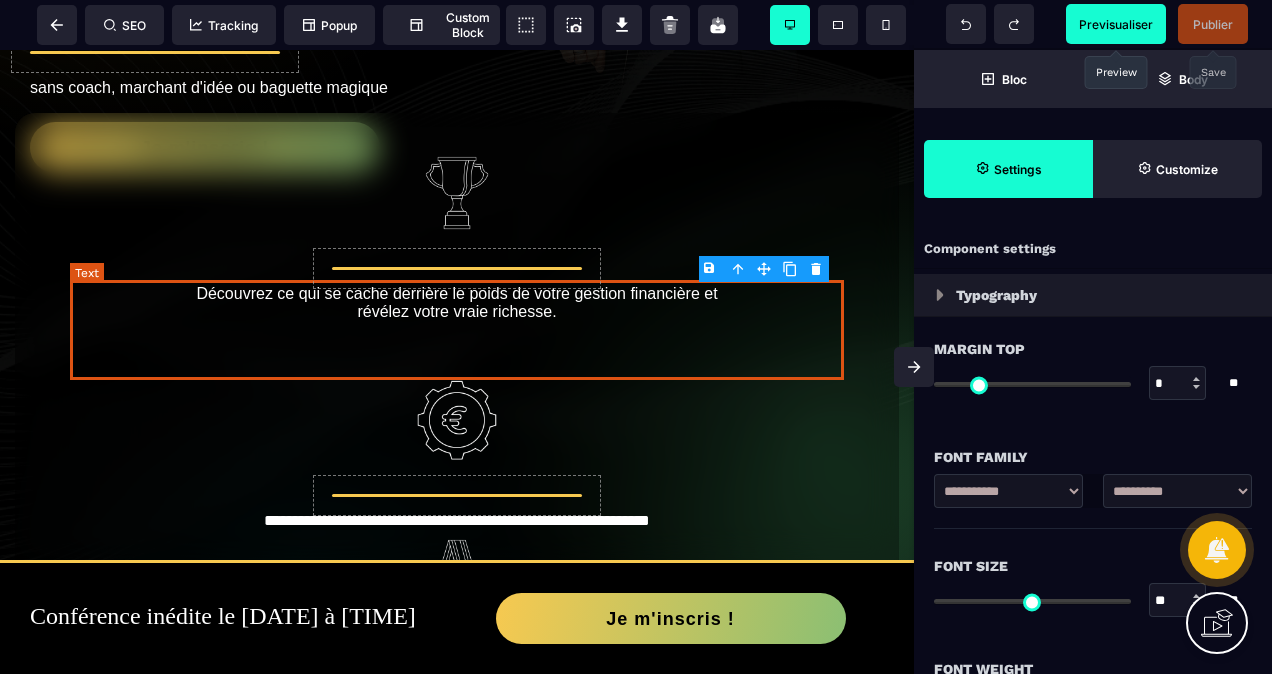 type on "*" 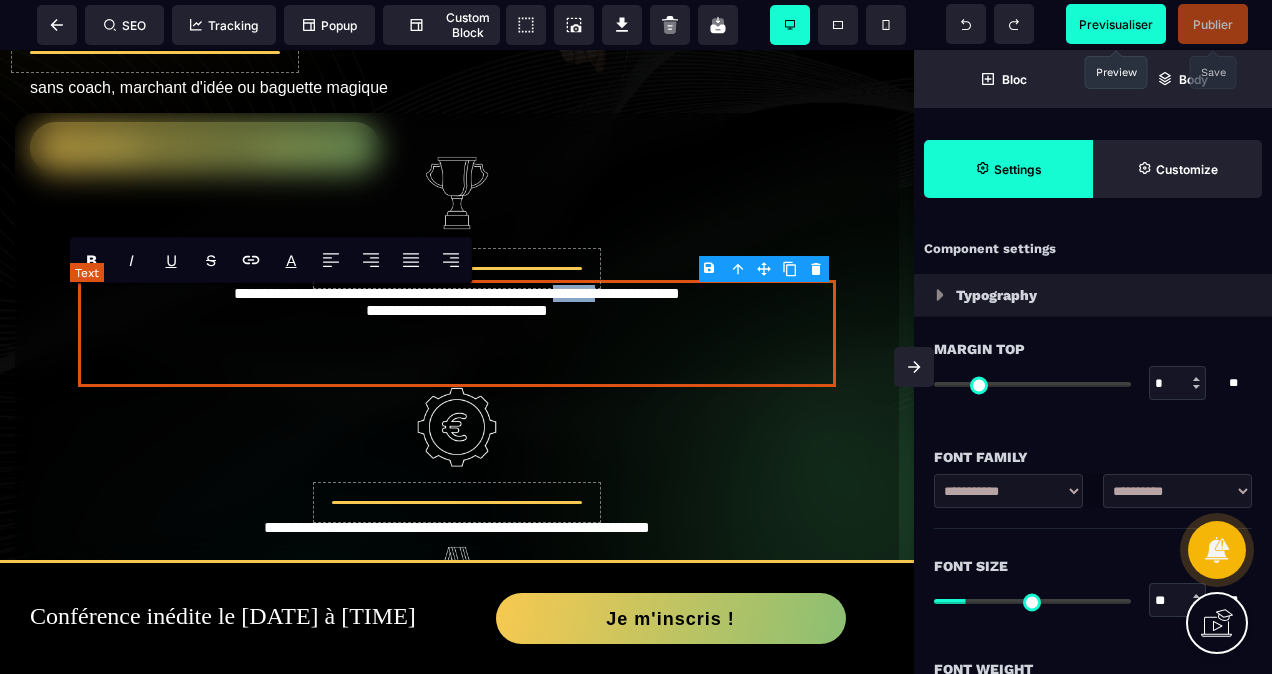 drag, startPoint x: 580, startPoint y: 300, endPoint x: 634, endPoint y: 293, distance: 54.451813 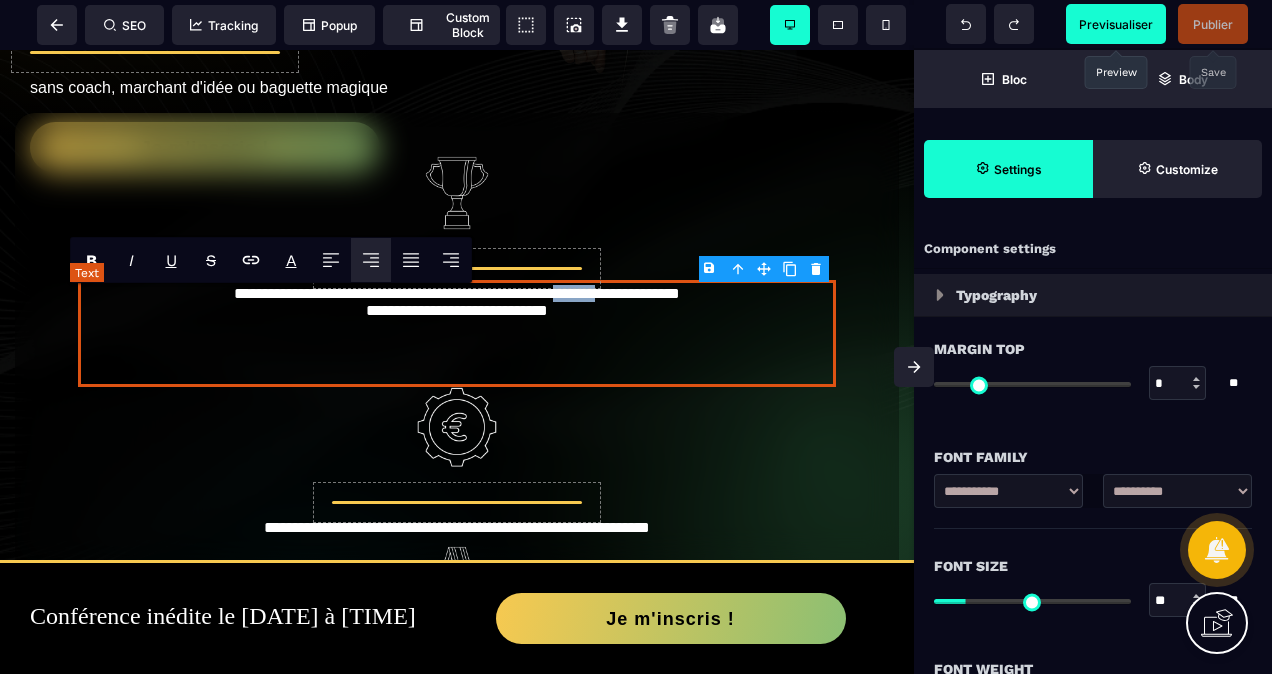 type 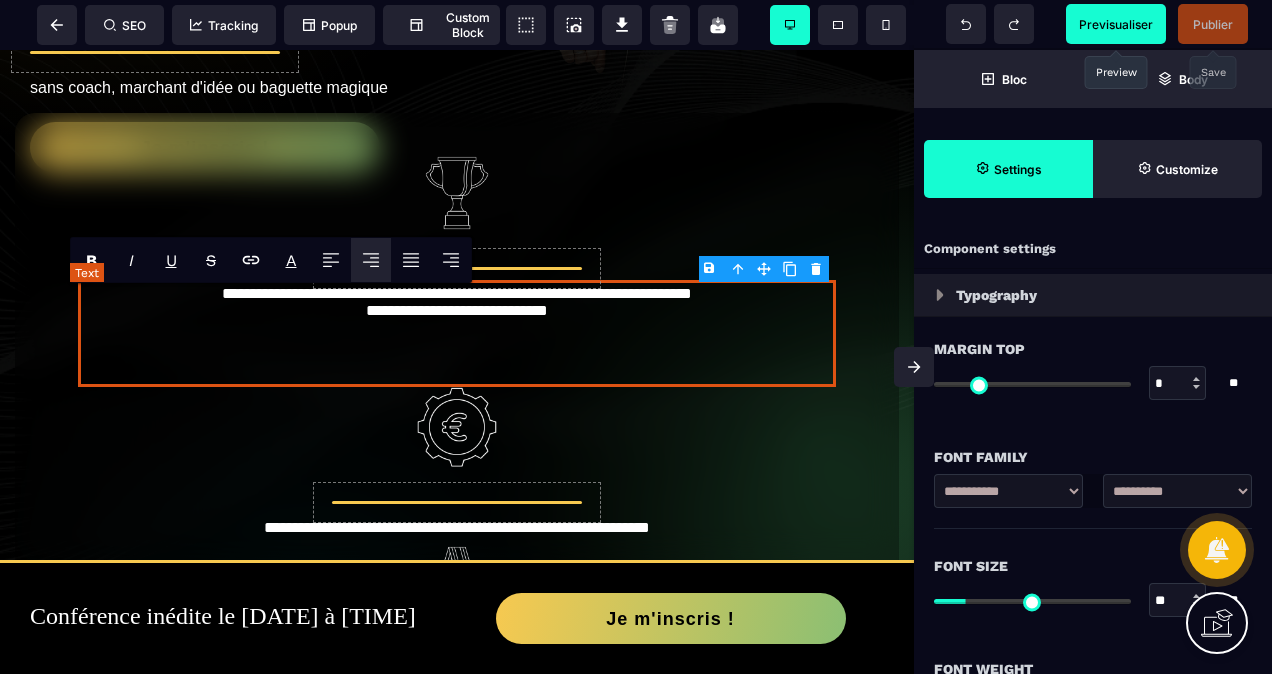 click on "**********" at bounding box center (457, 333) 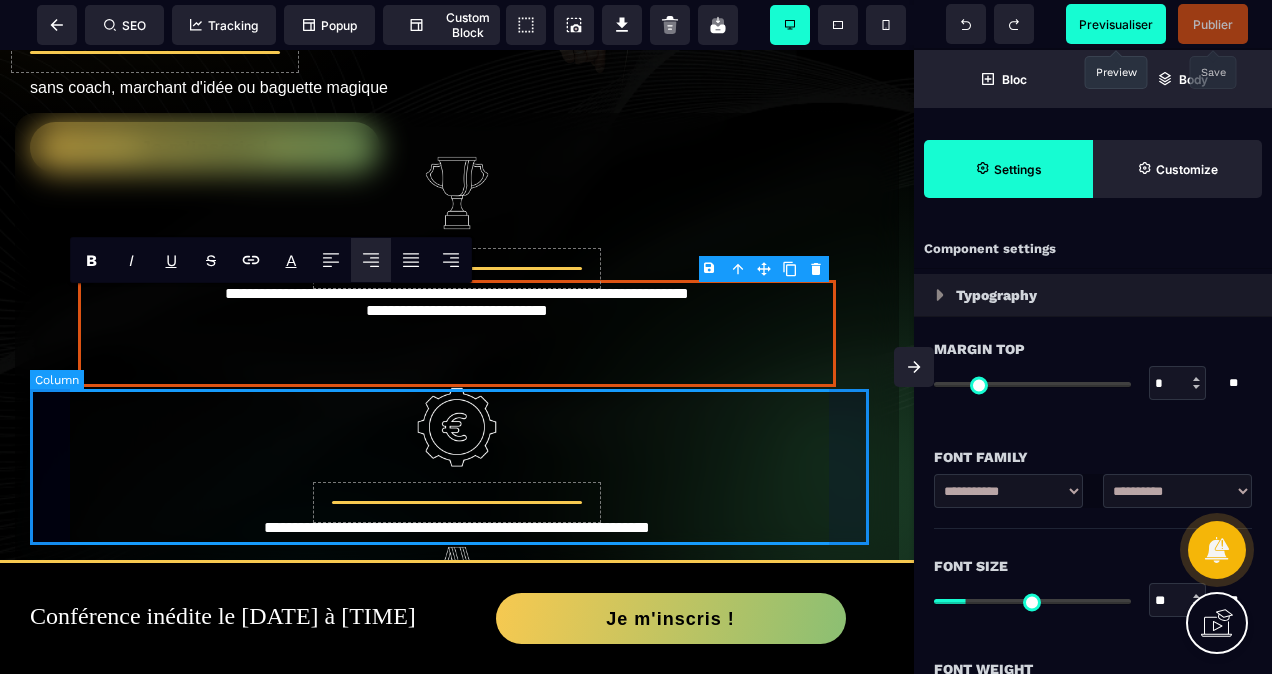 click on "**********" at bounding box center (457, 465) 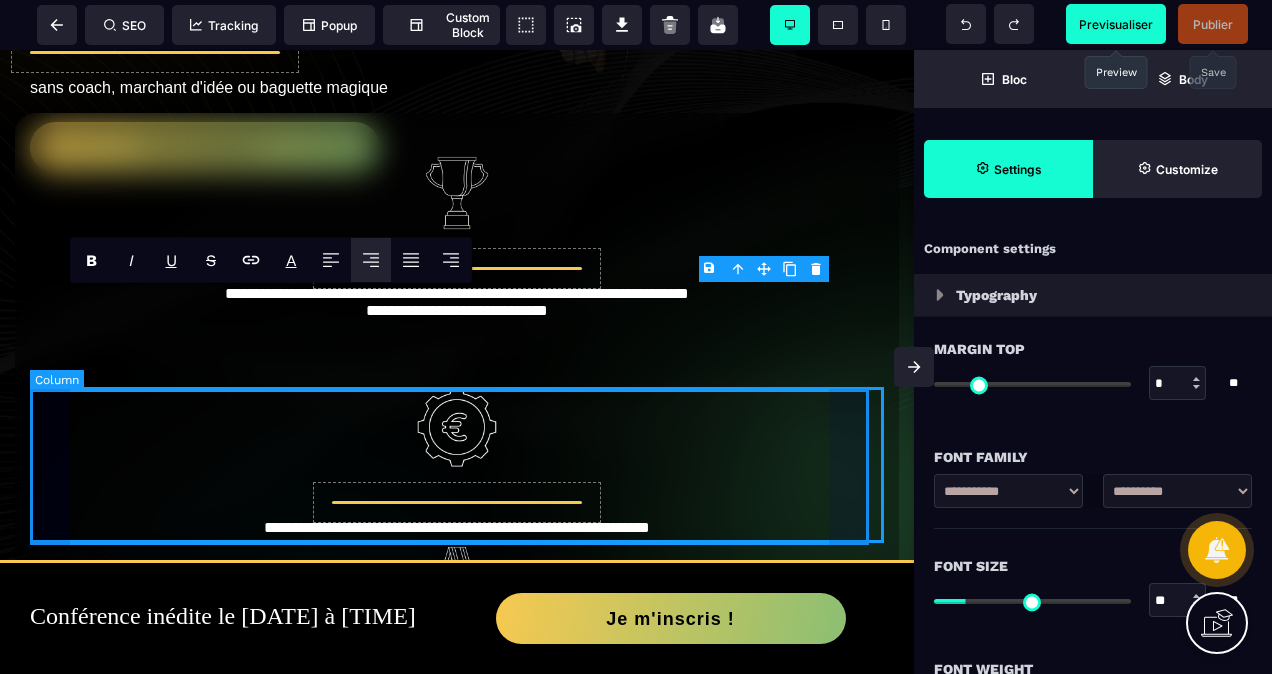 select on "******" 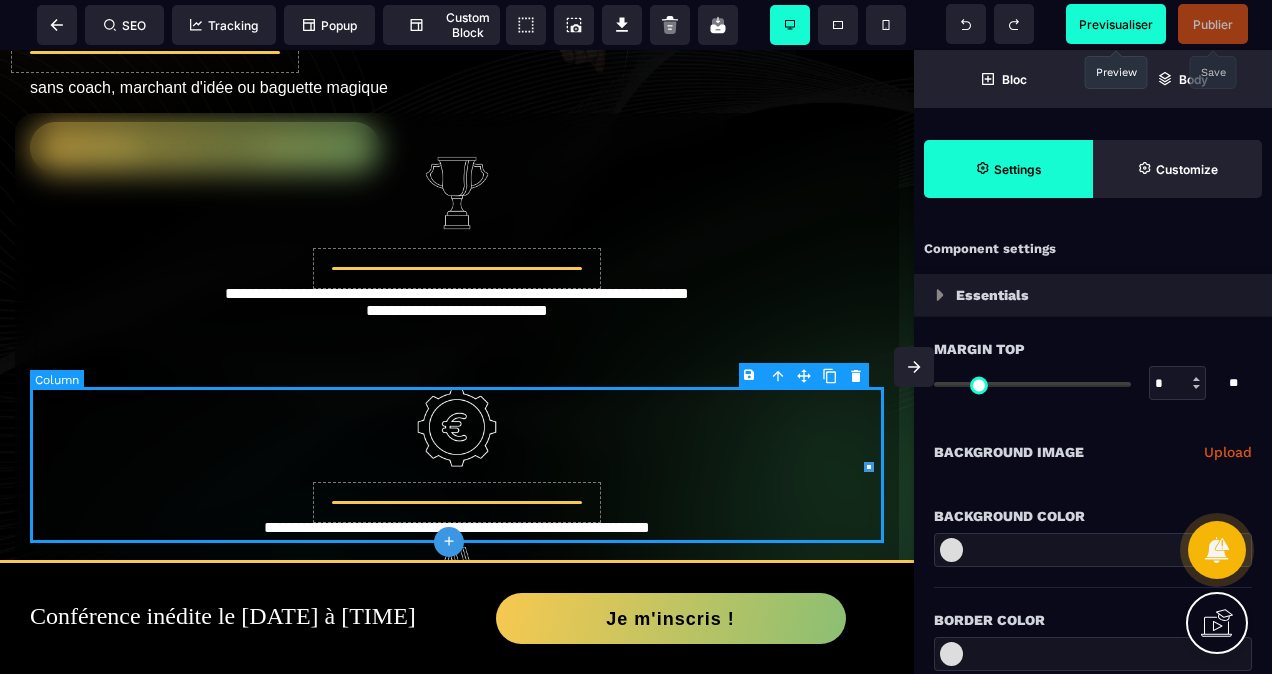 type on "*" 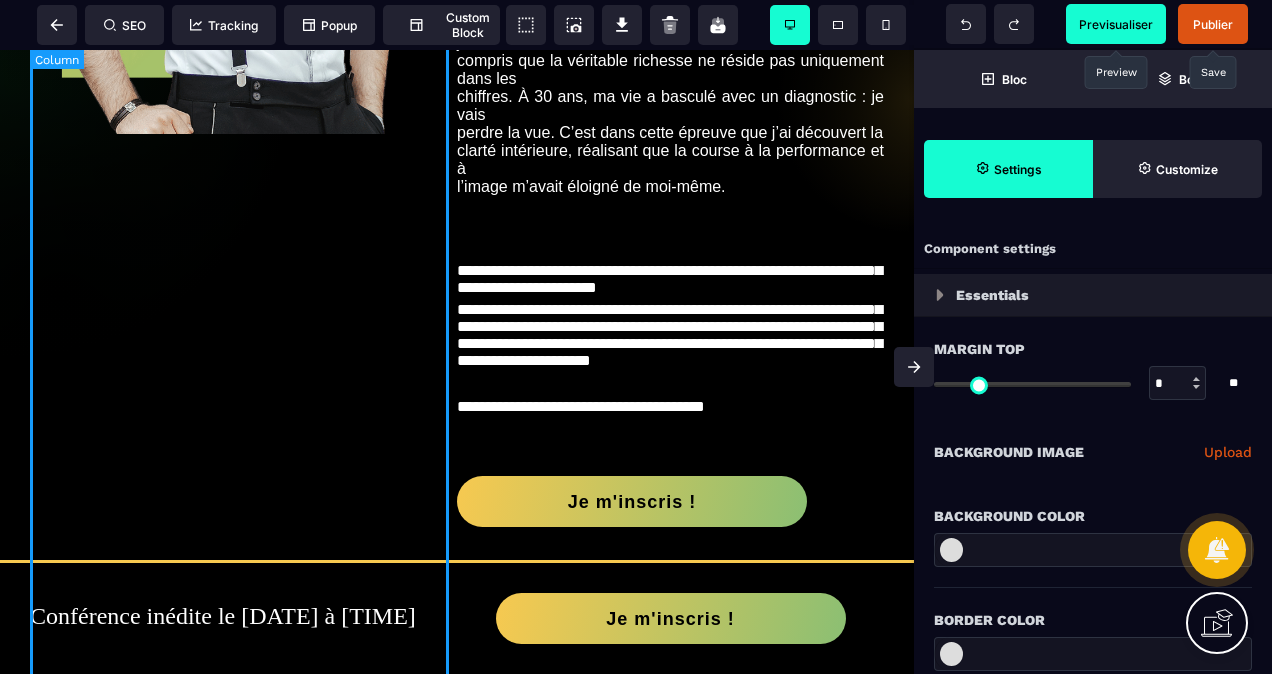 scroll, scrollTop: 1739, scrollLeft: 0, axis: vertical 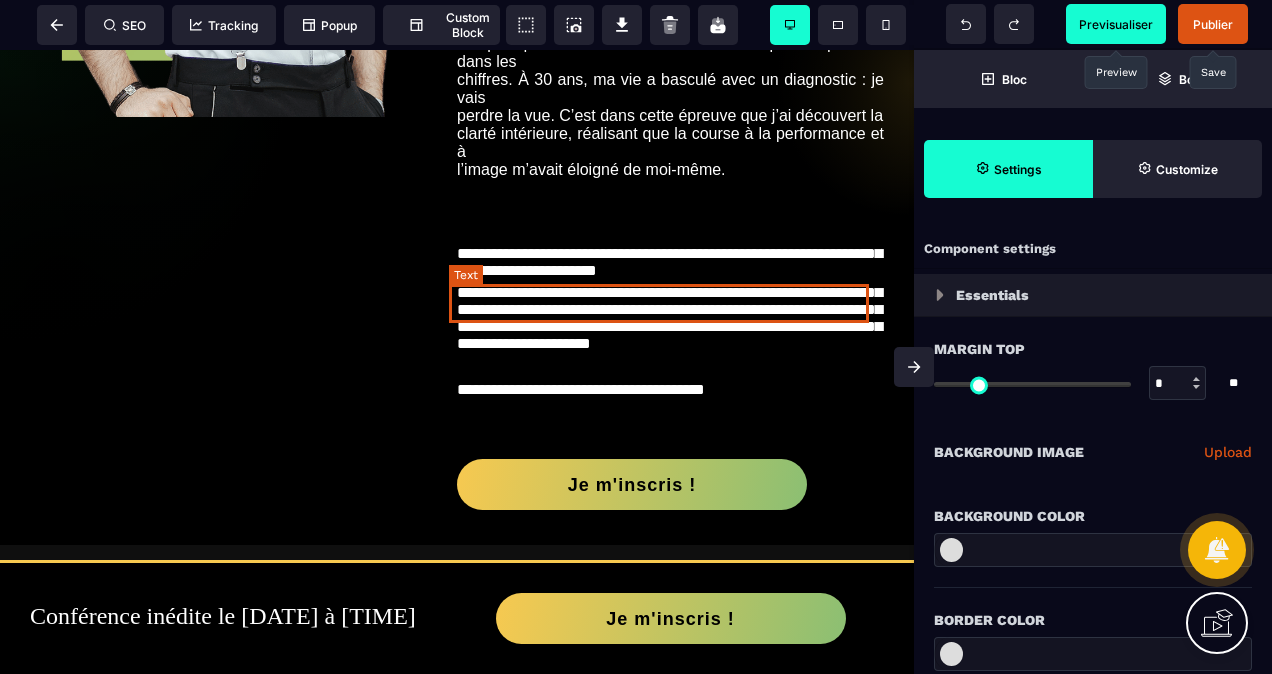 click on "**********" at bounding box center (666, 264) 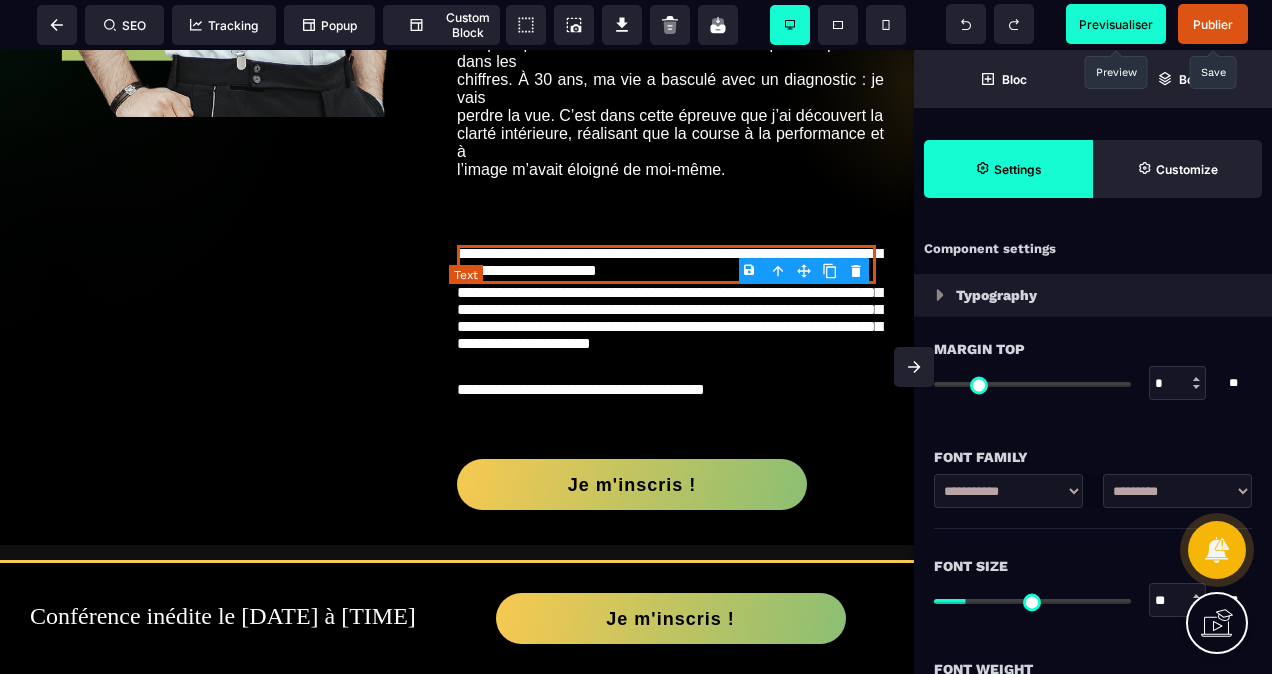 click on "**********" at bounding box center (666, 264) 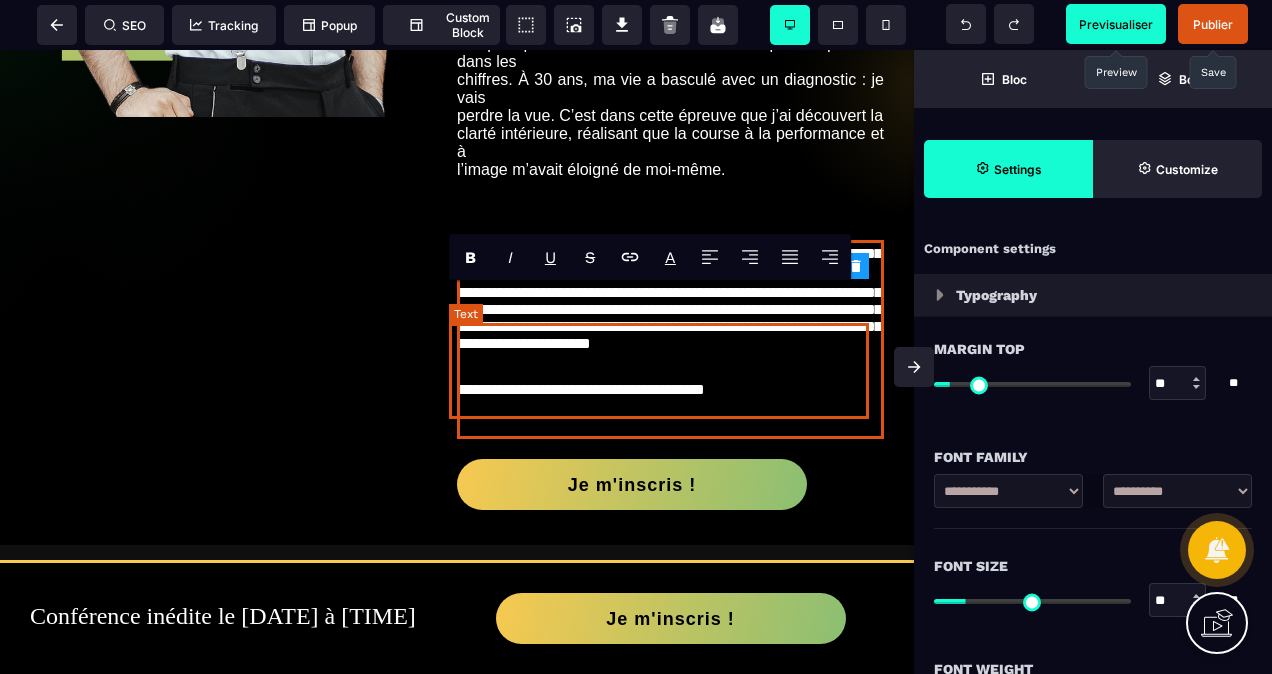 click on "**********" at bounding box center [666, 332] 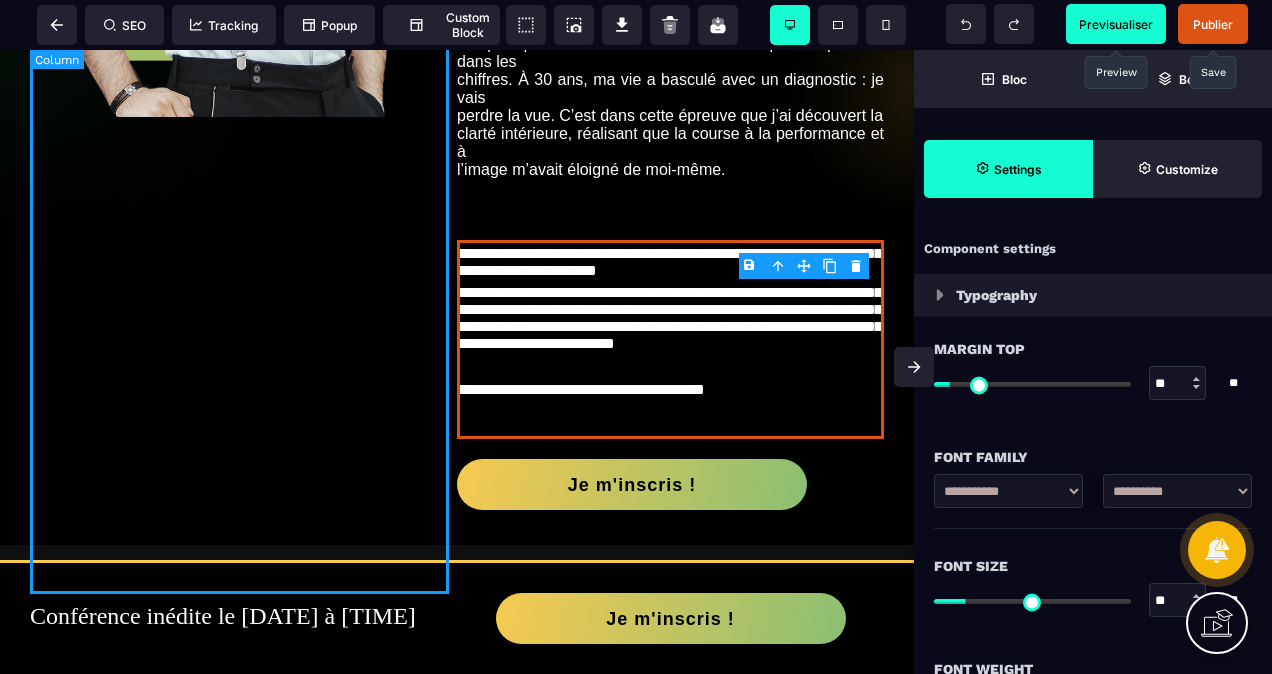 click at bounding box center (243, 148) 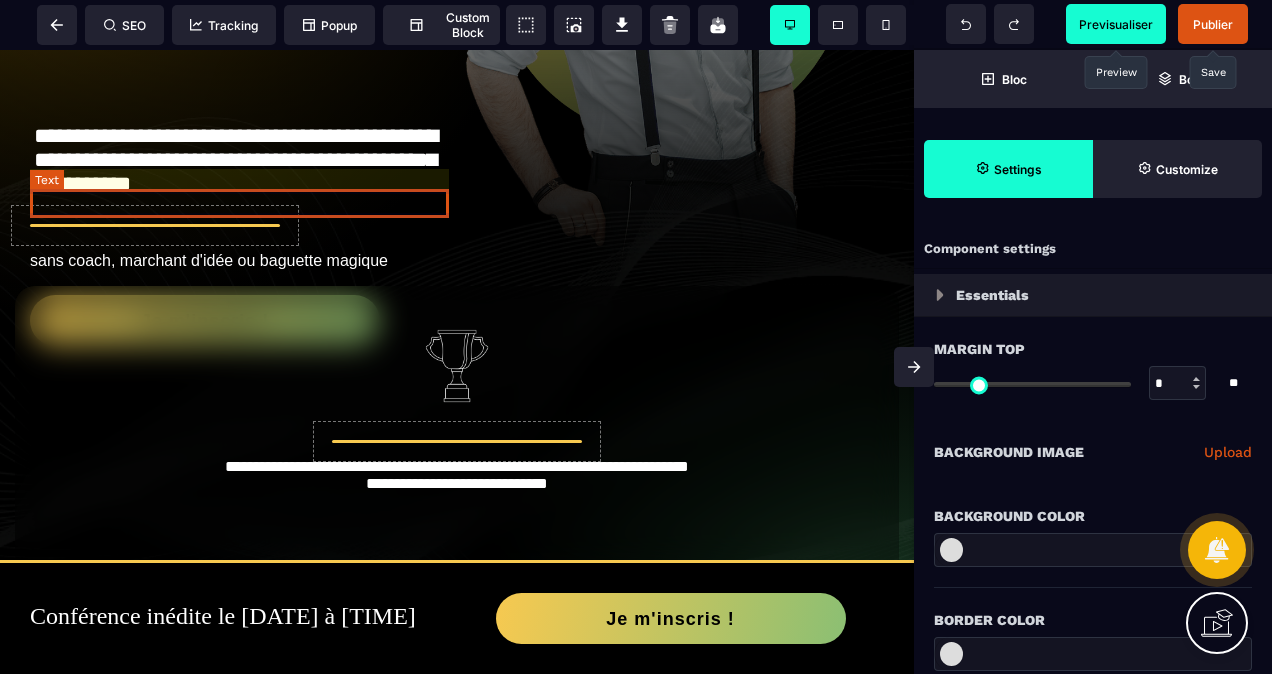 scroll, scrollTop: 239, scrollLeft: 0, axis: vertical 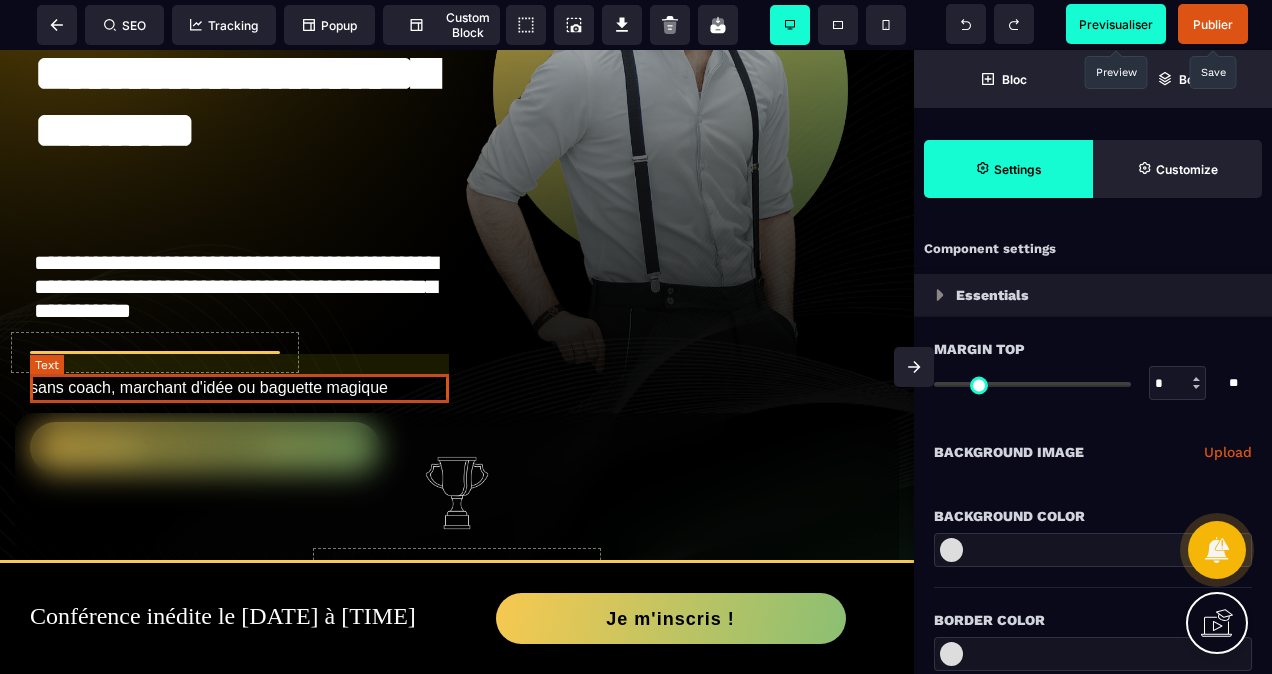 click on "sans coach, marchant d'idée ou baguette magique" at bounding box center [243, 388] 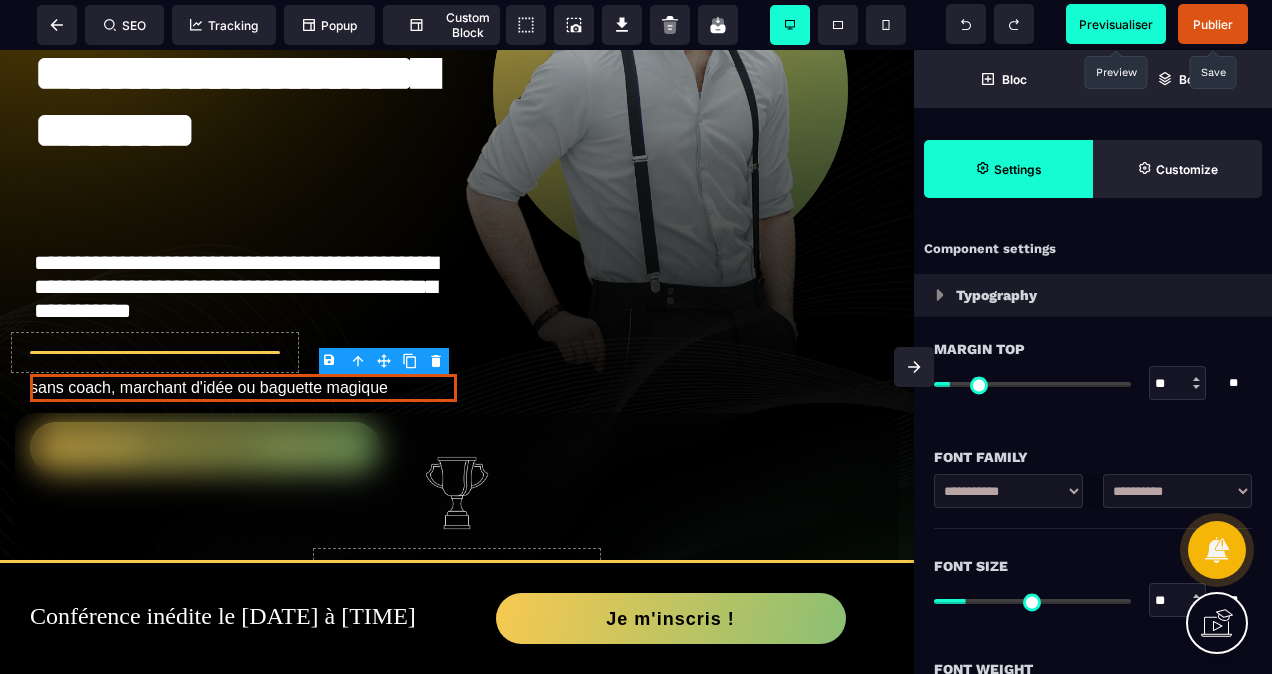 click on "Publier" at bounding box center (1213, 24) 